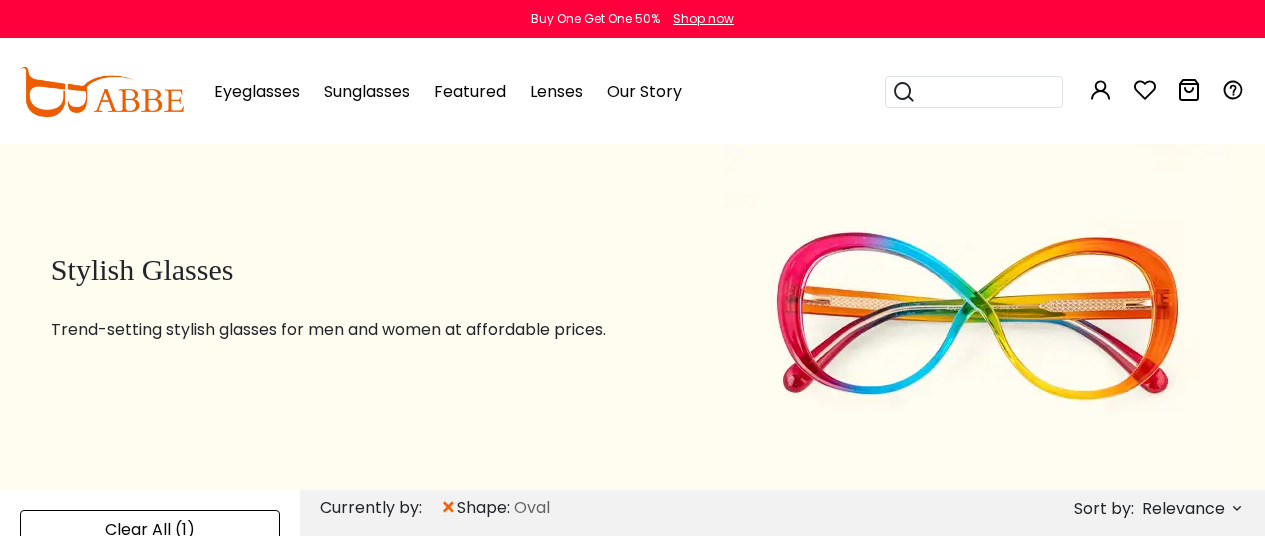 scroll, scrollTop: 0, scrollLeft: 0, axis: both 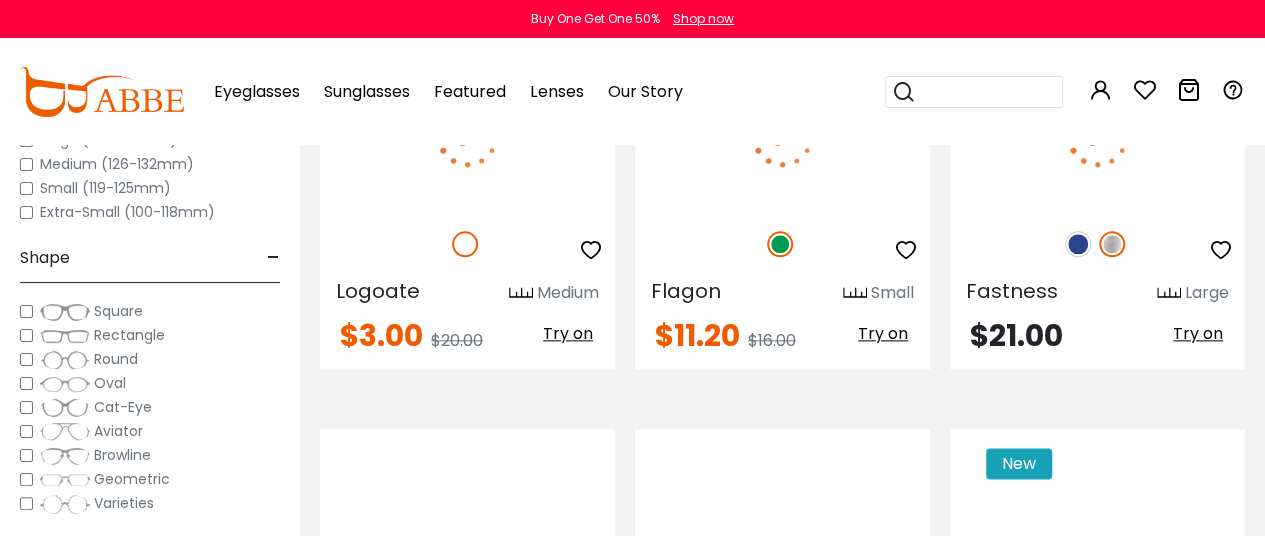 click on "Round" at bounding box center (150, 359) 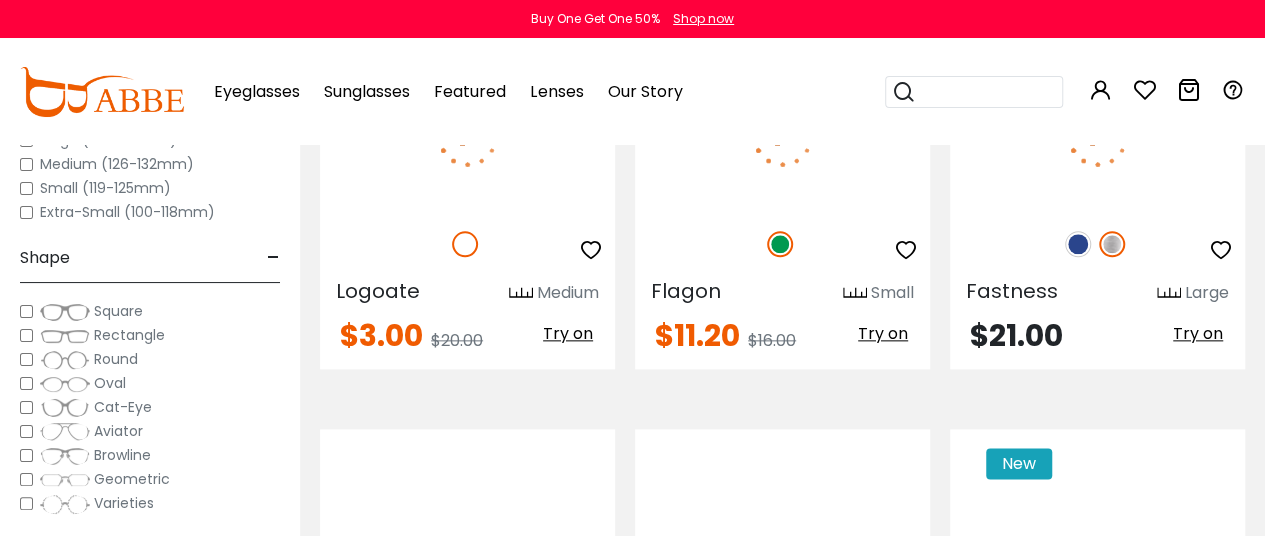 scroll, scrollTop: 0, scrollLeft: 0, axis: both 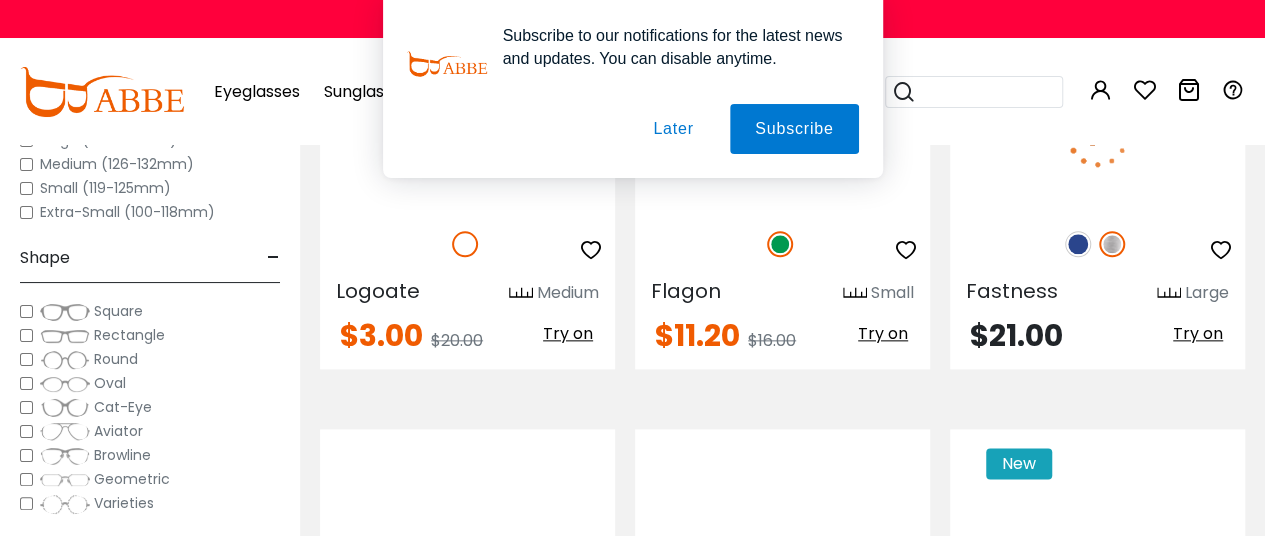 click on "Later" at bounding box center (673, 129) 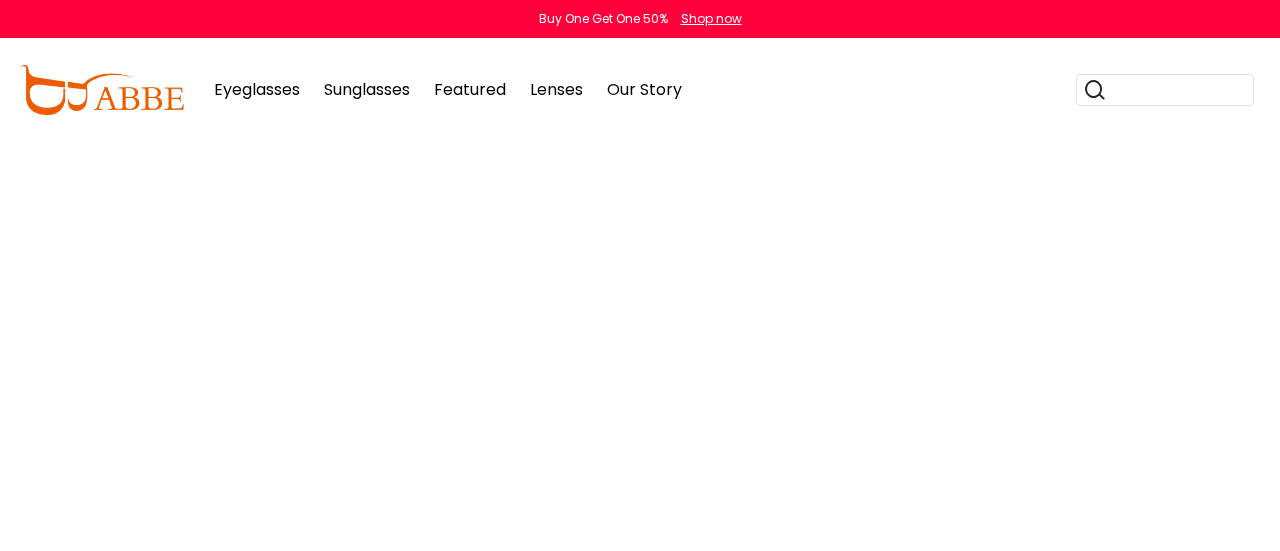 scroll, scrollTop: 0, scrollLeft: 0, axis: both 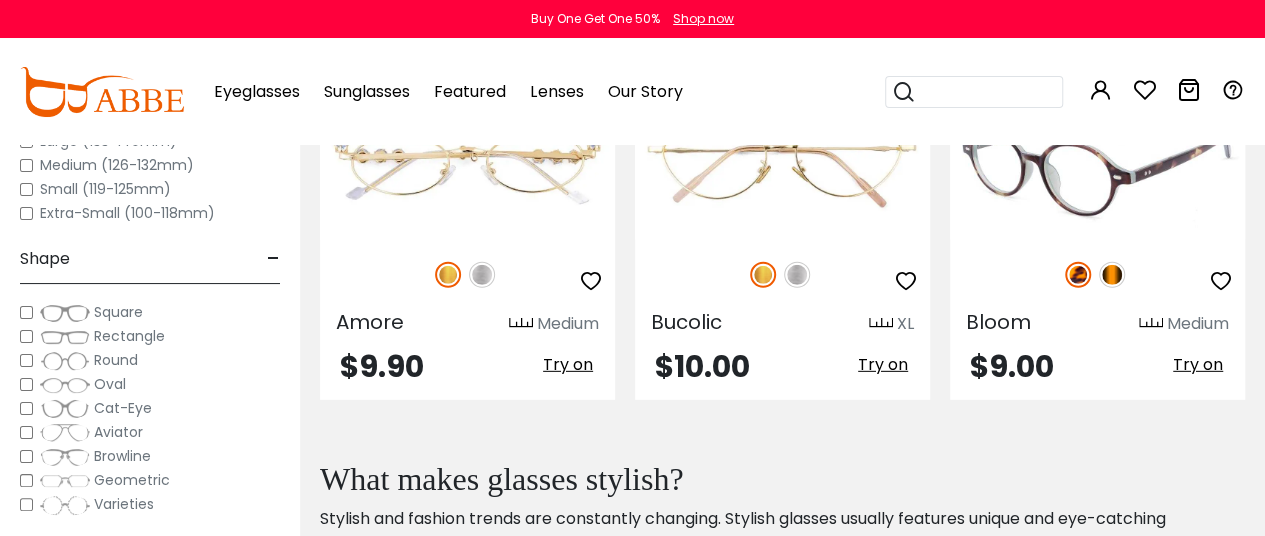 click at bounding box center [1097, 154] 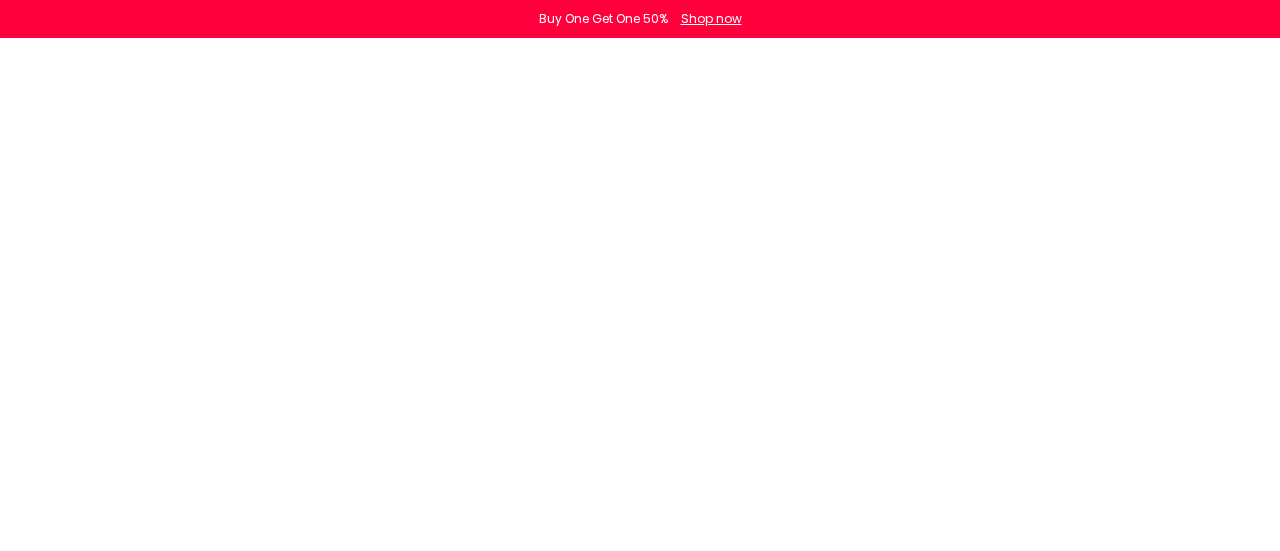 scroll, scrollTop: 0, scrollLeft: 0, axis: both 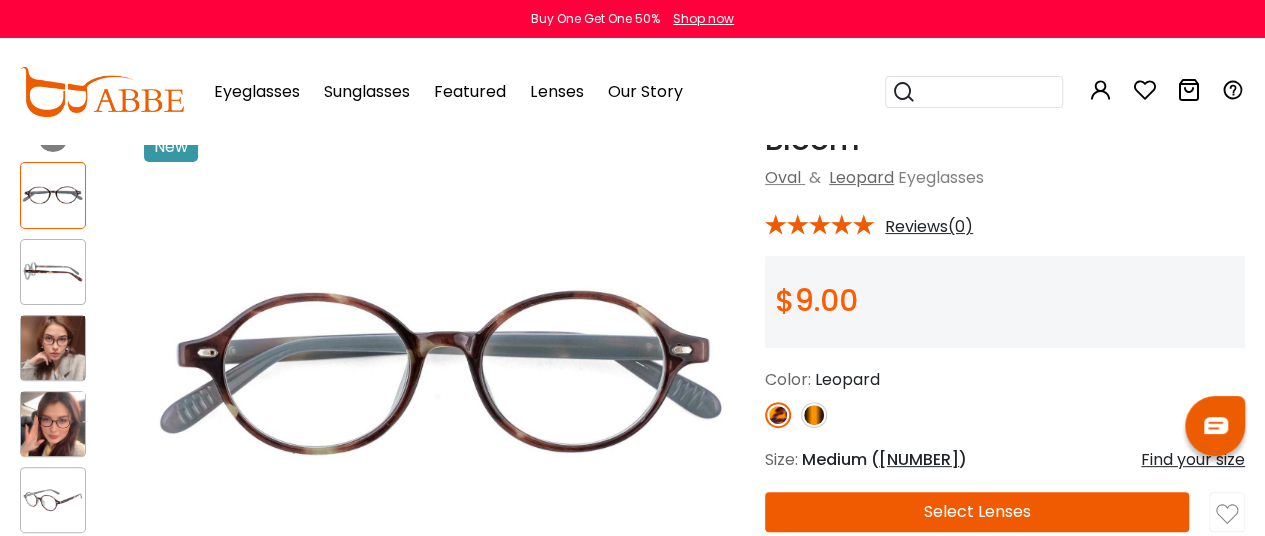 click at bounding box center (814, 415) 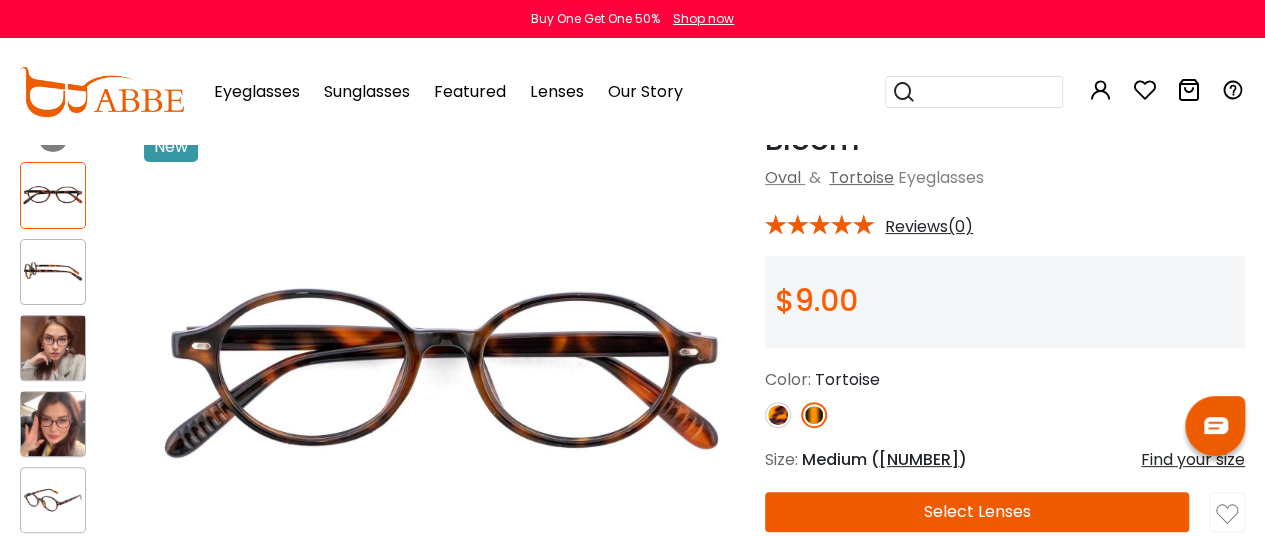 click at bounding box center [778, 415] 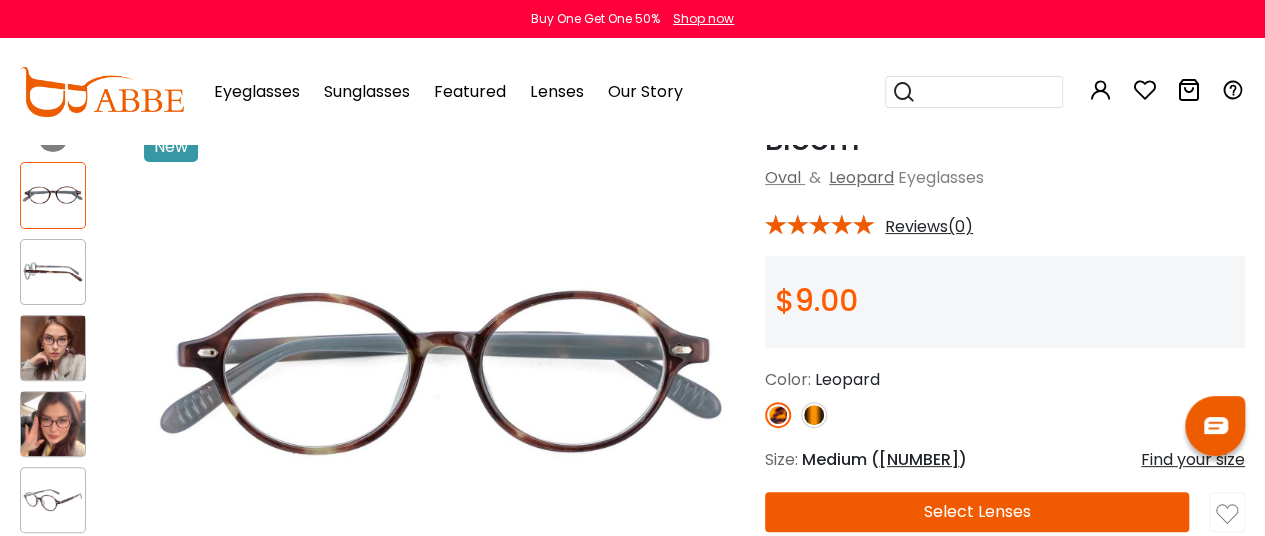 click at bounding box center [778, 415] 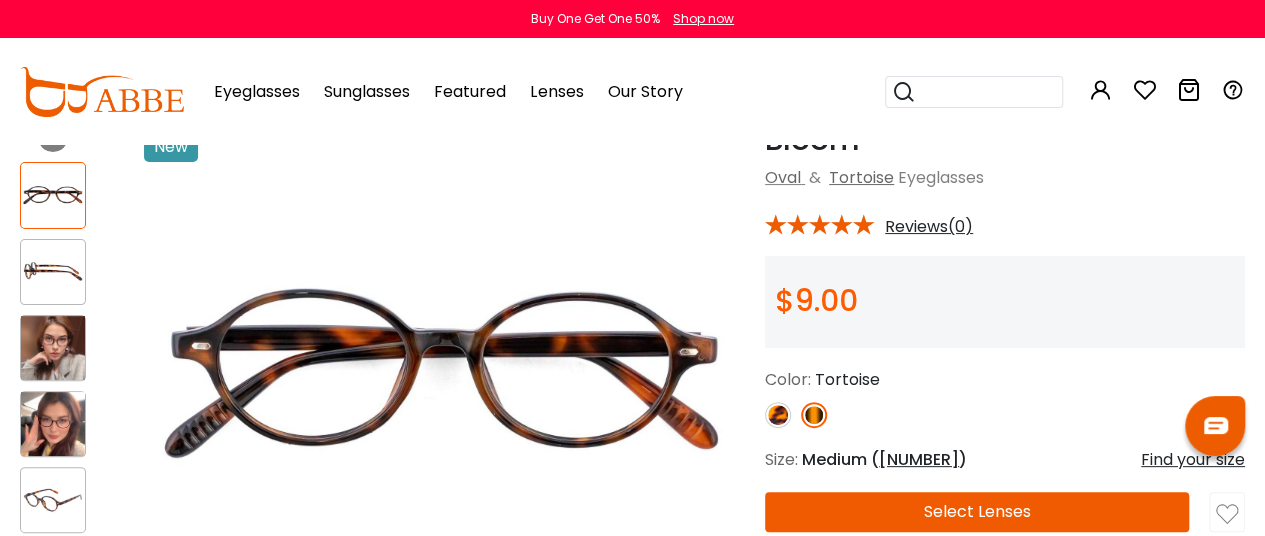 click at bounding box center (814, 415) 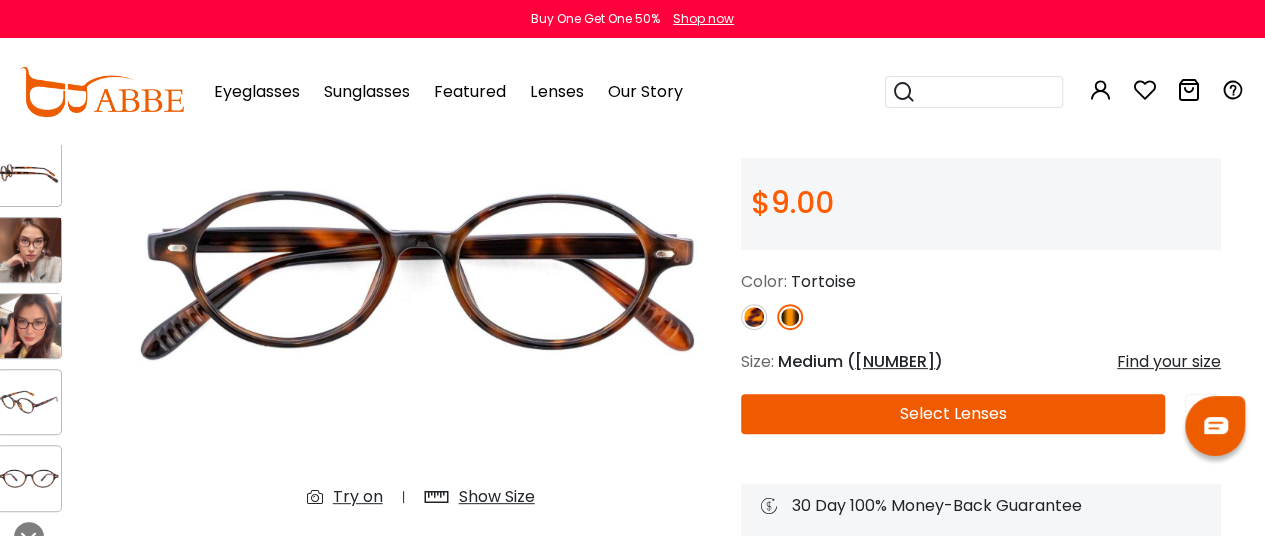 scroll, scrollTop: 201, scrollLeft: 24, axis: both 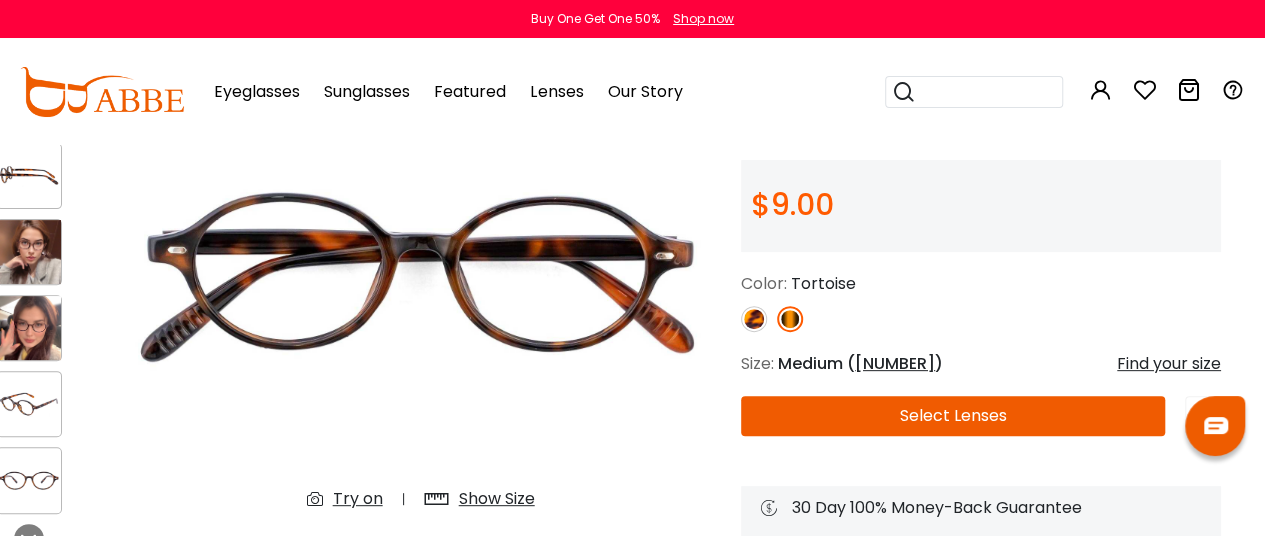click on "Select Lenses" at bounding box center (953, 416) 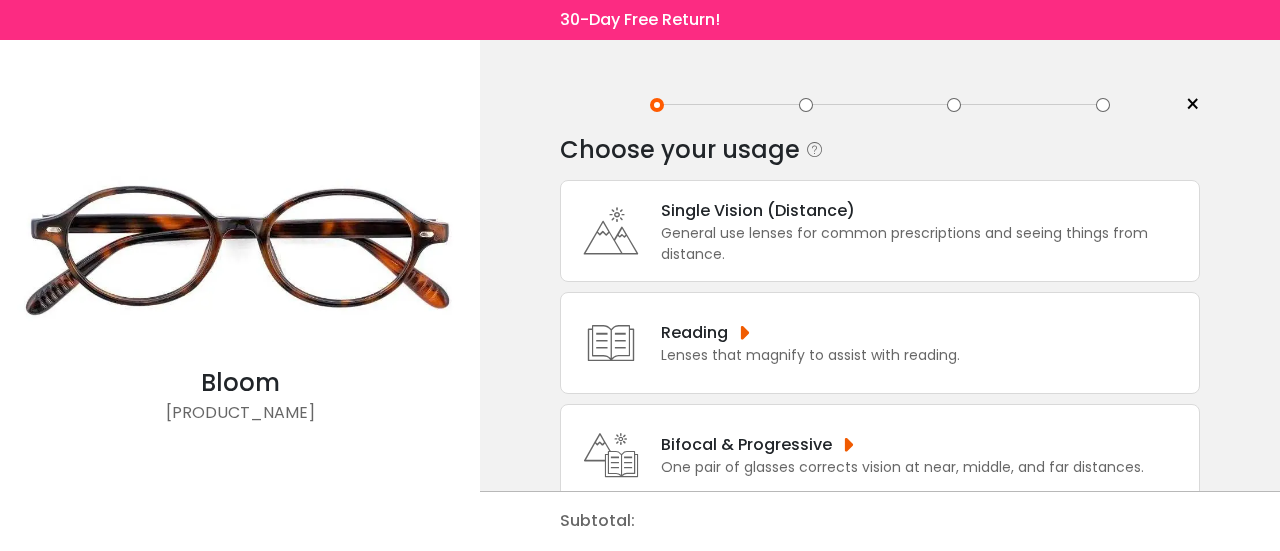 scroll, scrollTop: 0, scrollLeft: 0, axis: both 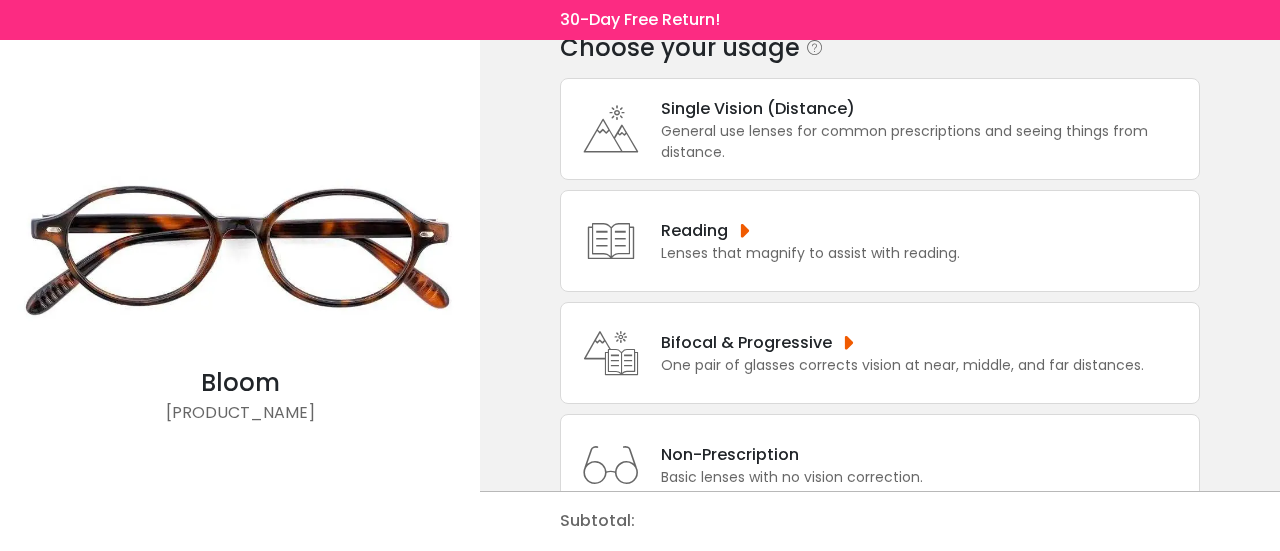click on "General use lenses for common prescriptions and seeing things from distance." at bounding box center (925, 142) 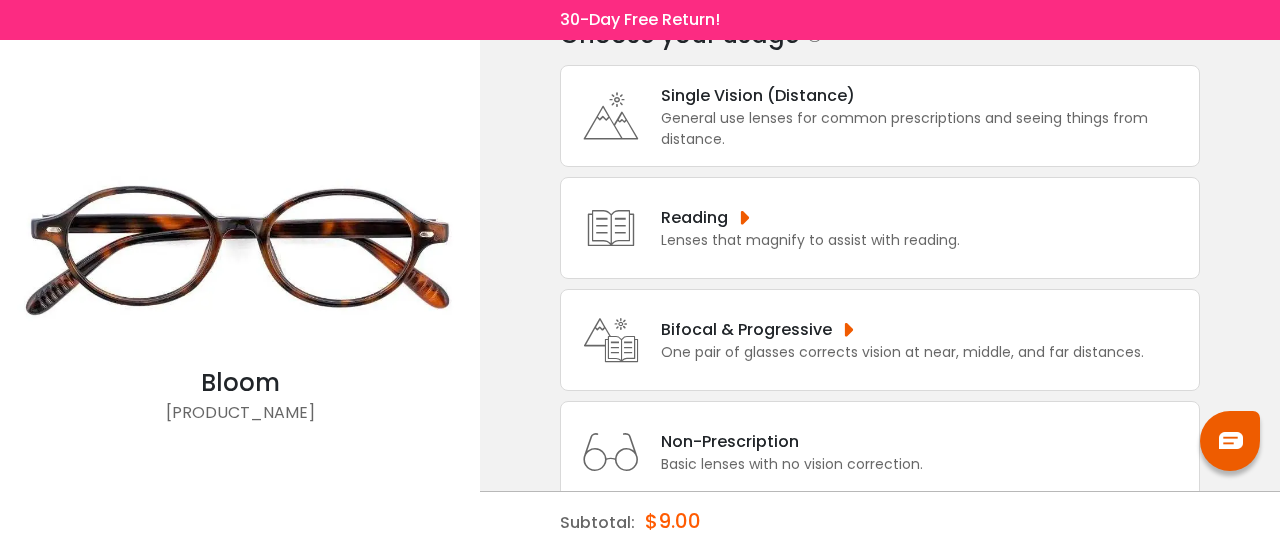 scroll, scrollTop: 0, scrollLeft: 0, axis: both 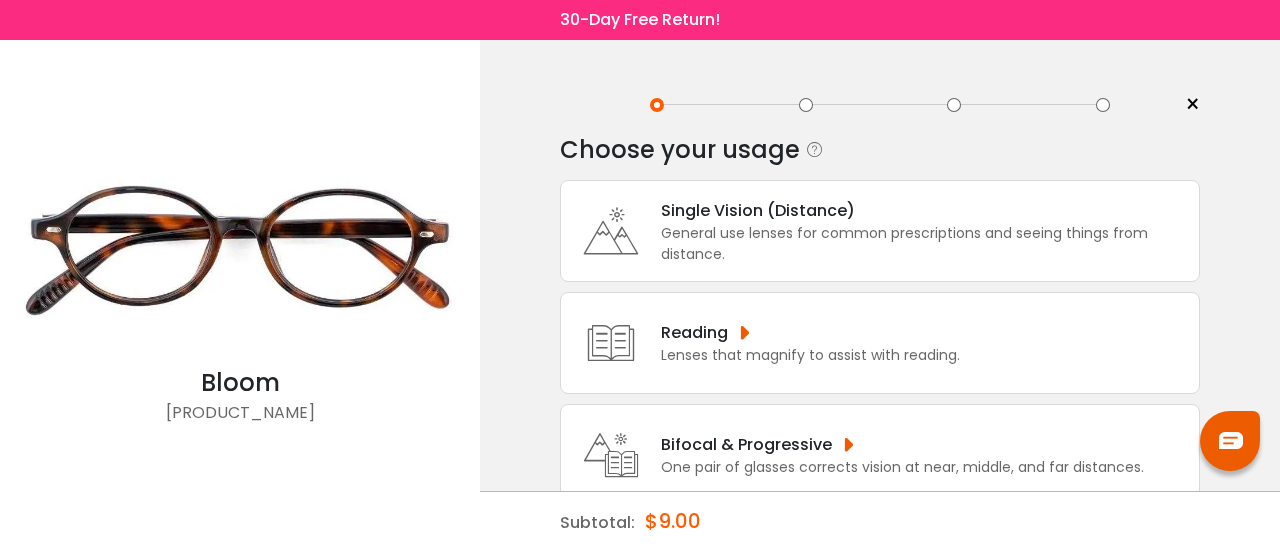 click on "General use lenses for common prescriptions and seeing things from distance." at bounding box center (925, 244) 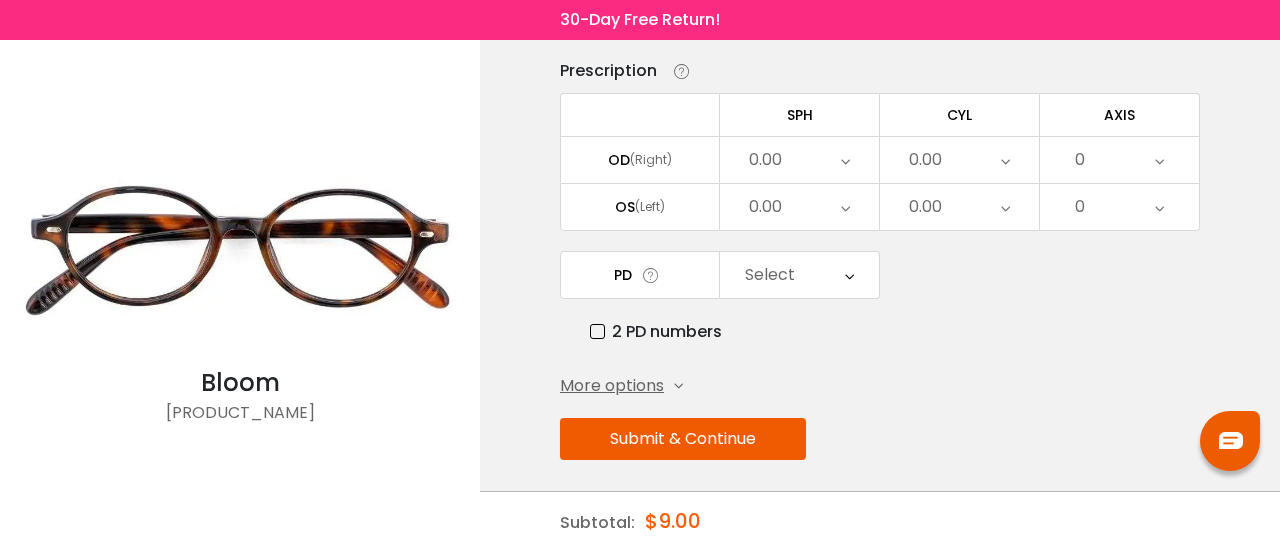 scroll, scrollTop: 195, scrollLeft: 0, axis: vertical 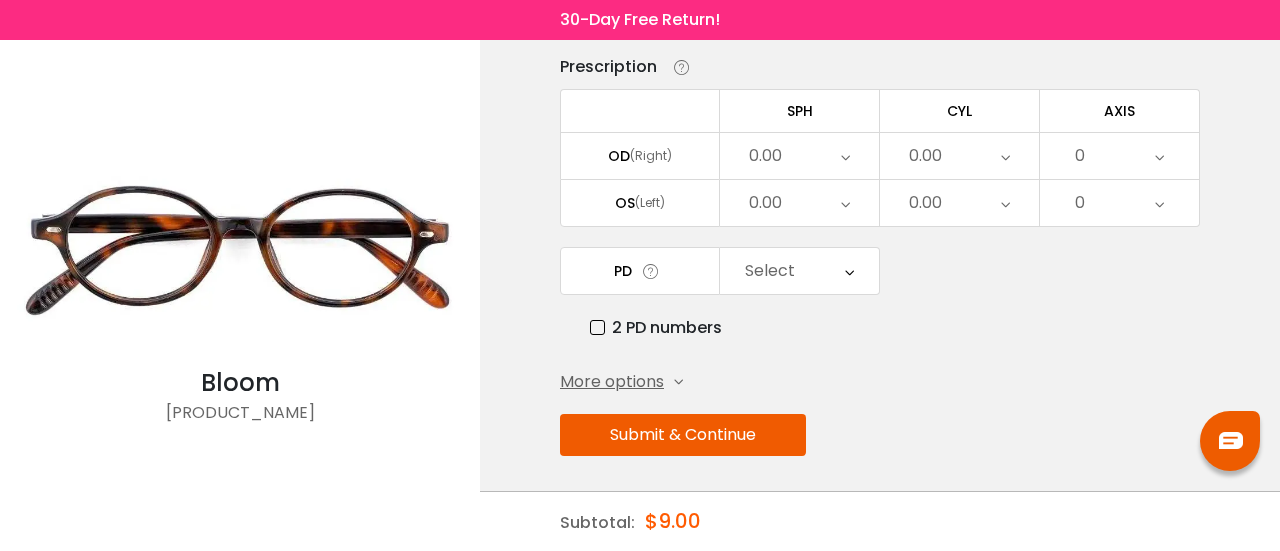 click on "Submit & Continue" at bounding box center (683, 435) 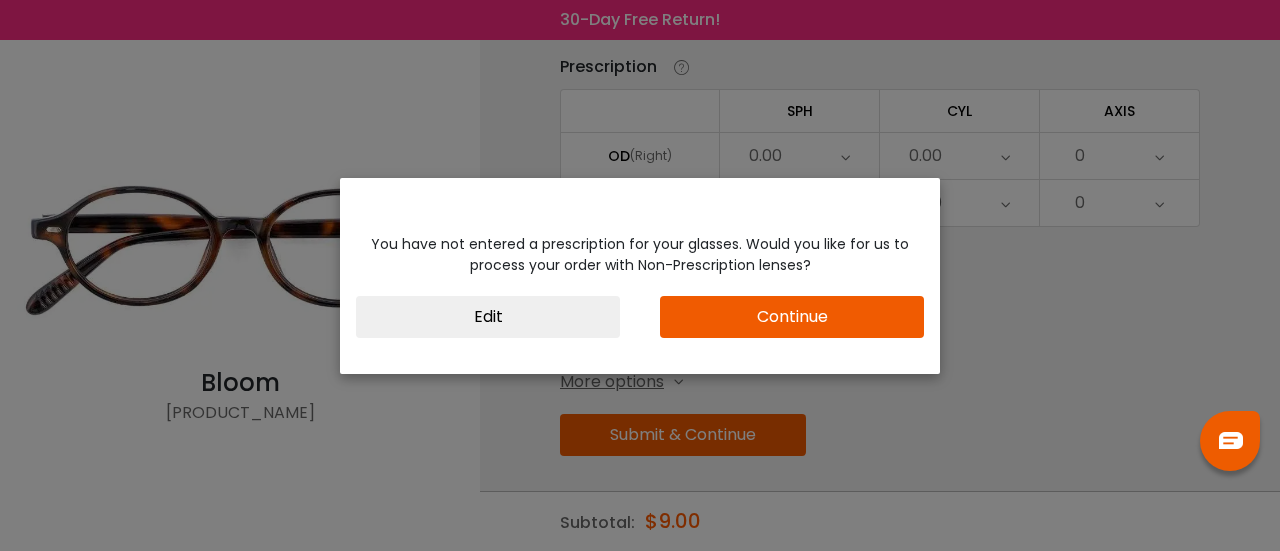 click on "Edit" at bounding box center [488, 317] 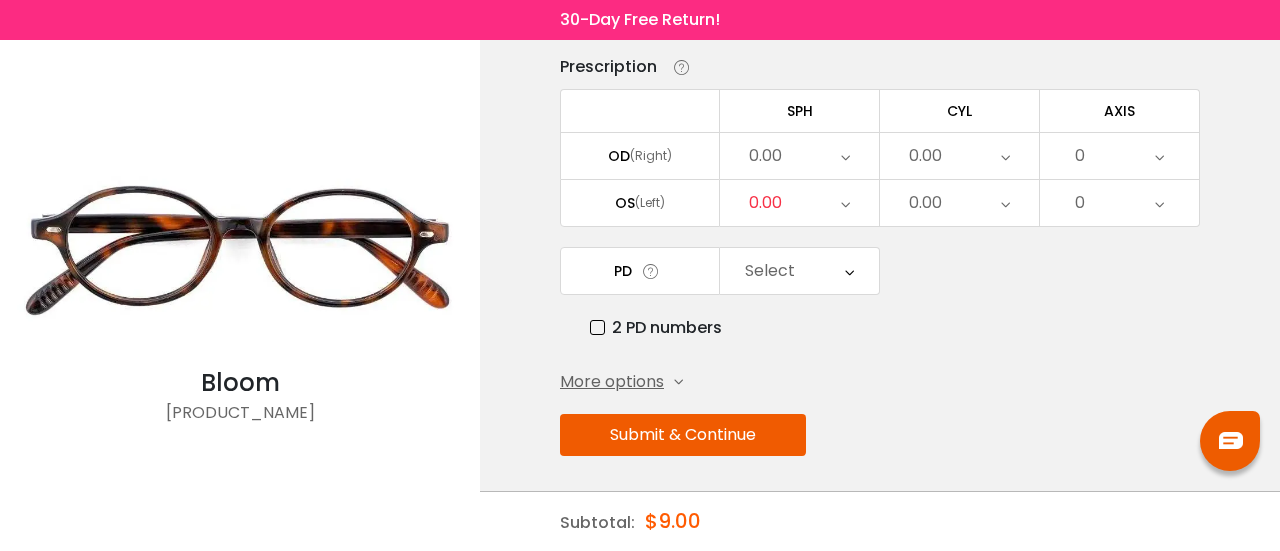 click on "Submit & Continue" at bounding box center [683, 435] 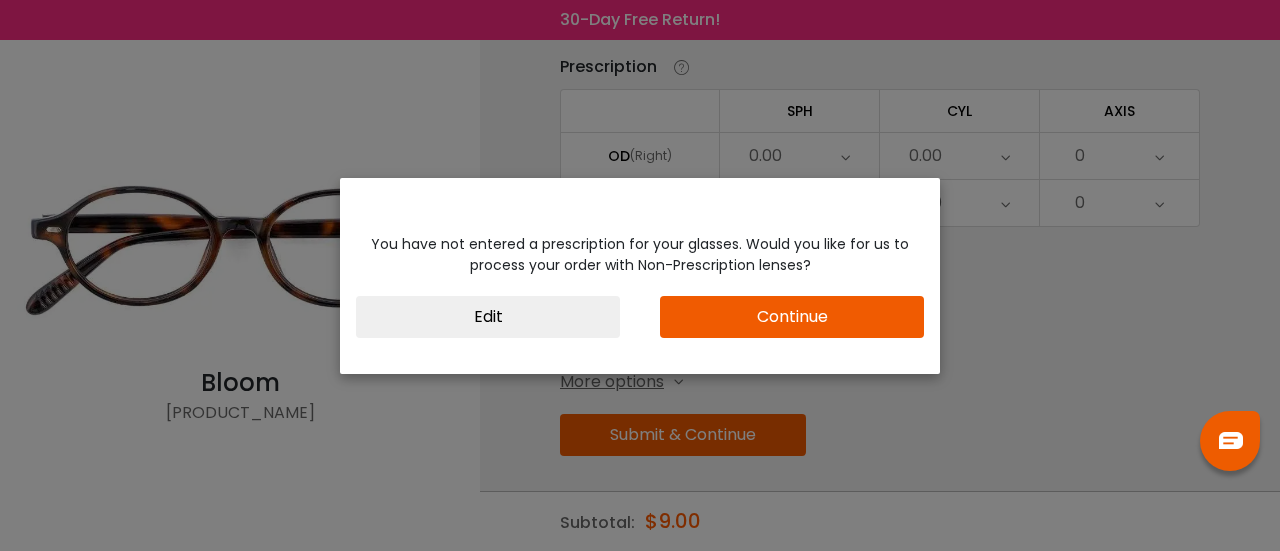 click on "Continue" at bounding box center (792, 317) 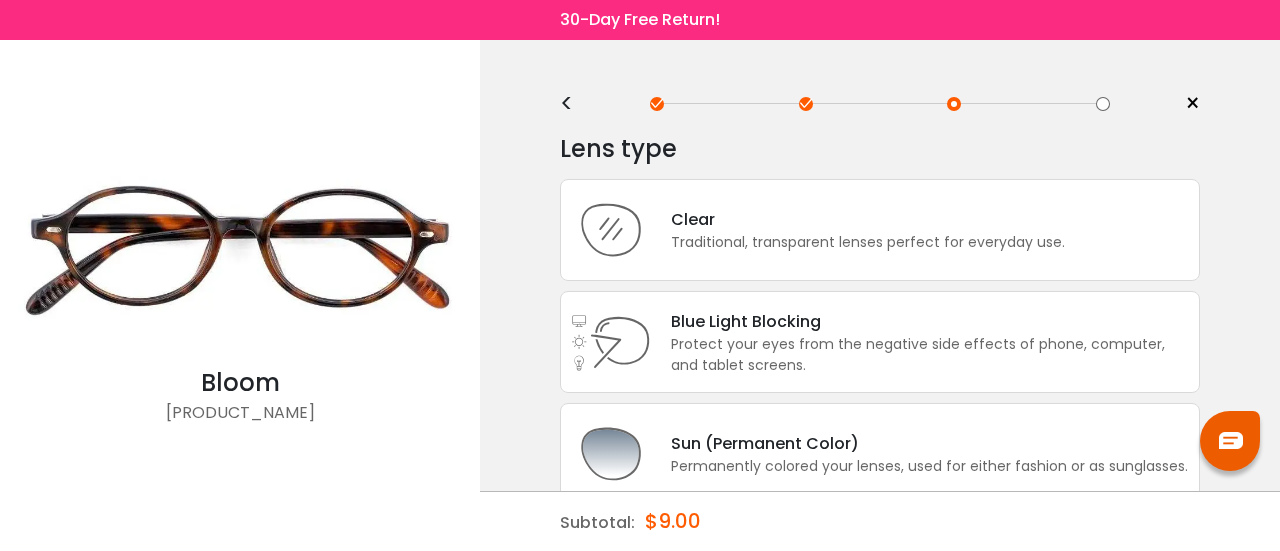 scroll, scrollTop: 0, scrollLeft: 0, axis: both 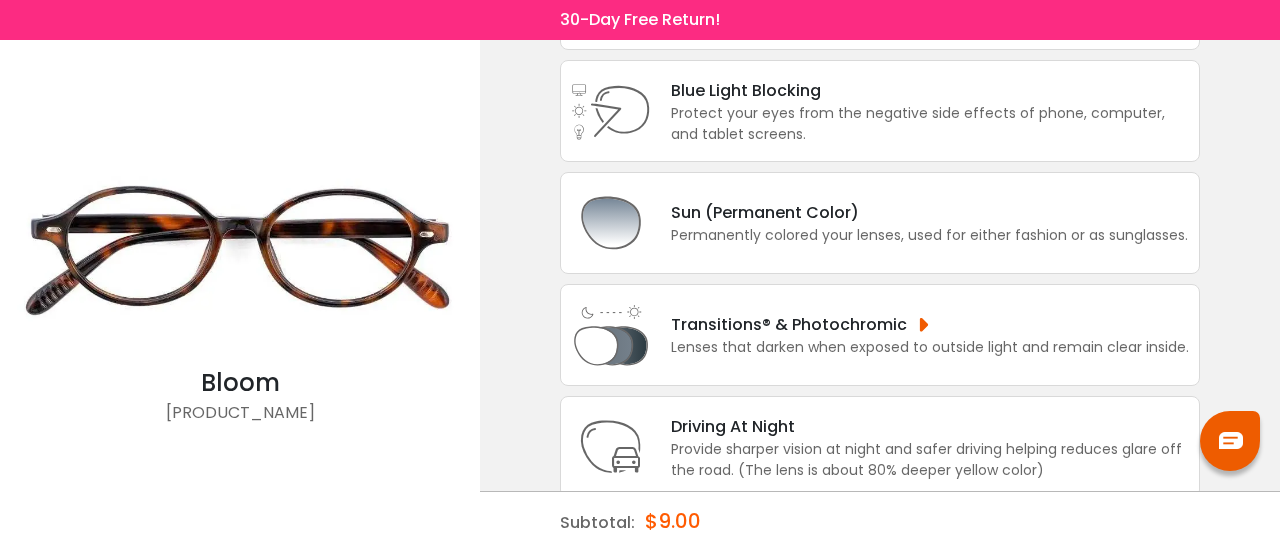 click on "Transitions® & Photochromic" at bounding box center [930, 324] 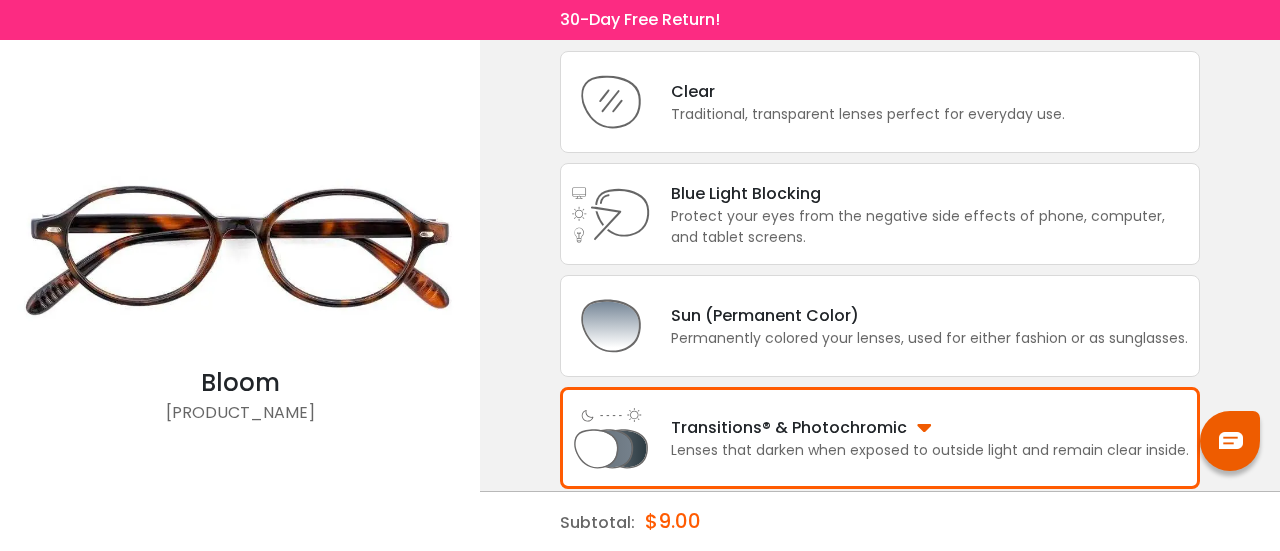 scroll, scrollTop: 121, scrollLeft: 0, axis: vertical 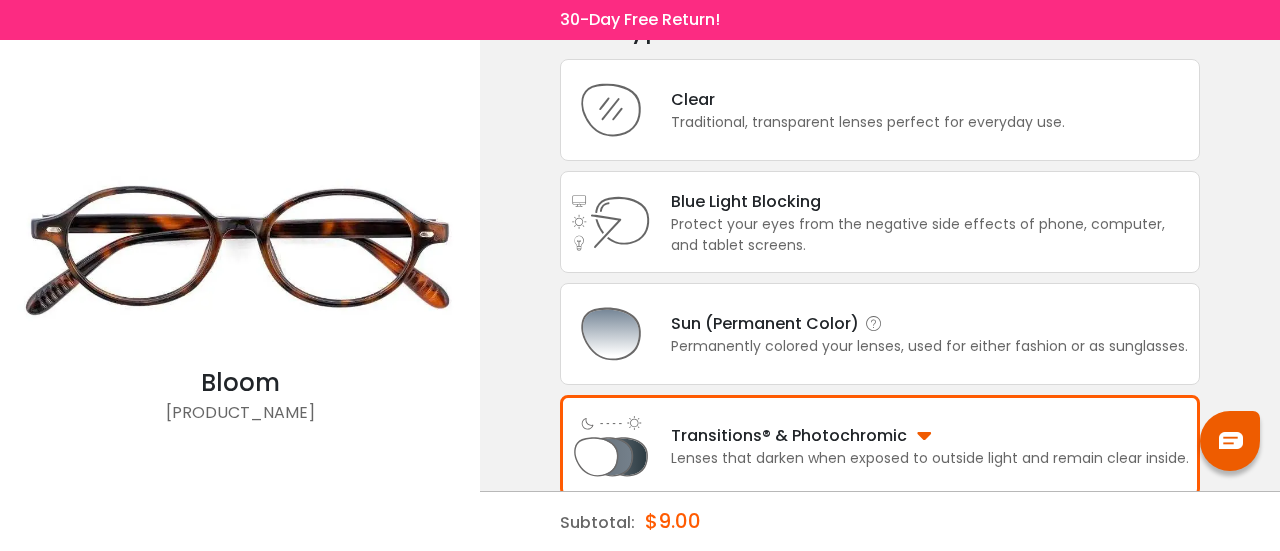 click on "Permanently colored your lenses,  used for either fashion or as sunglasses." at bounding box center (929, 346) 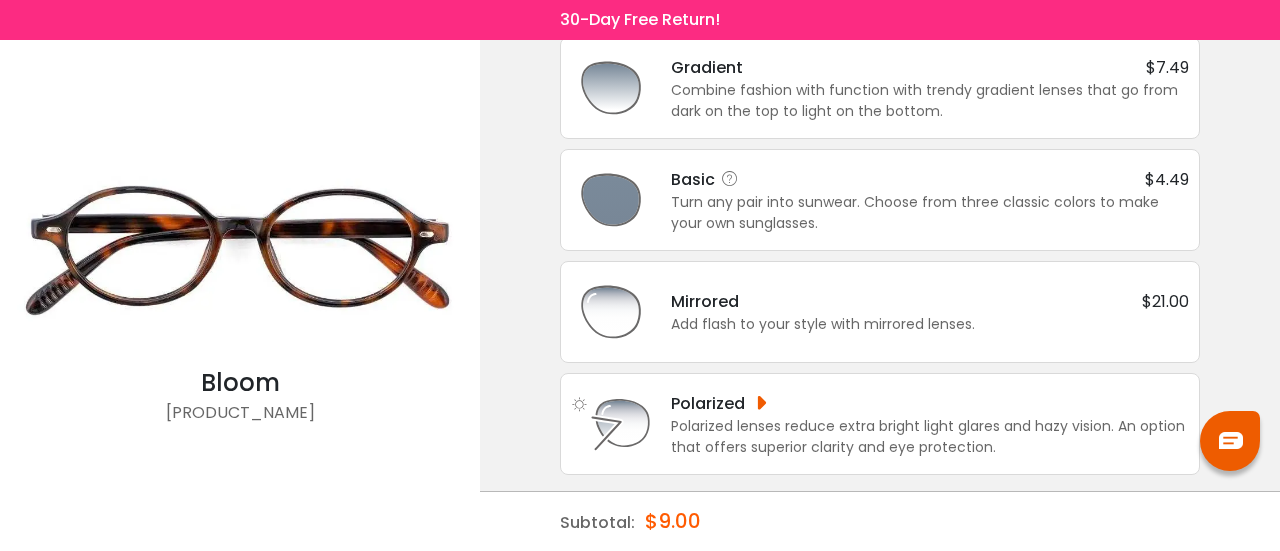 scroll, scrollTop: 144, scrollLeft: 0, axis: vertical 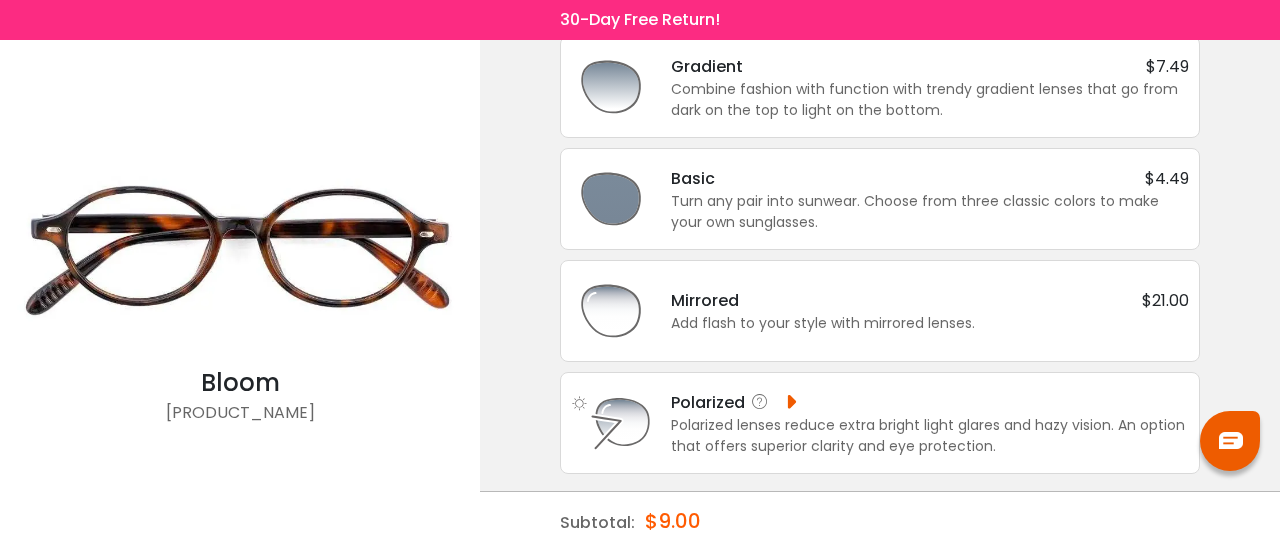 click on "Polarized lenses reduce extra bright light glares and hazy vision. An option that offers superior clarity and eye protection." at bounding box center [930, 436] 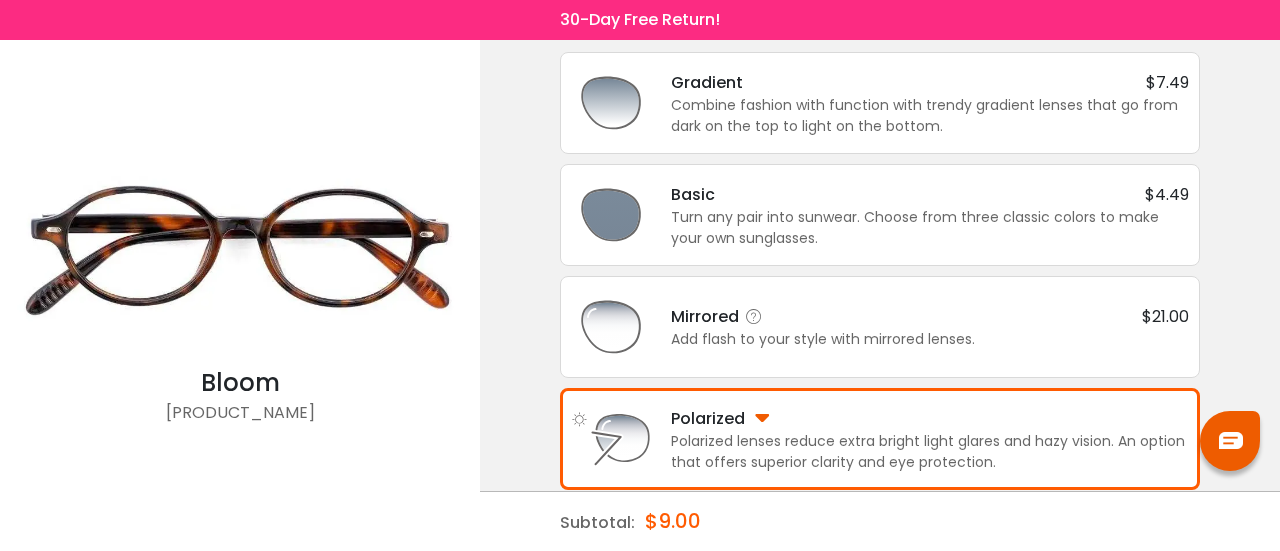 scroll, scrollTop: 126, scrollLeft: 0, axis: vertical 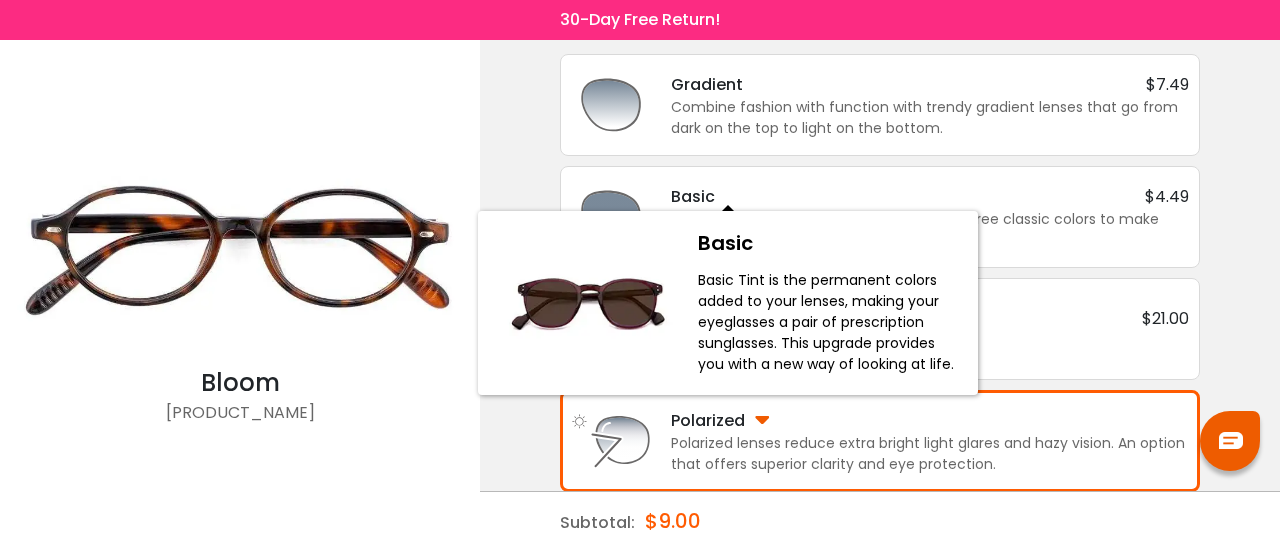 click at bounding box center (0, 0) 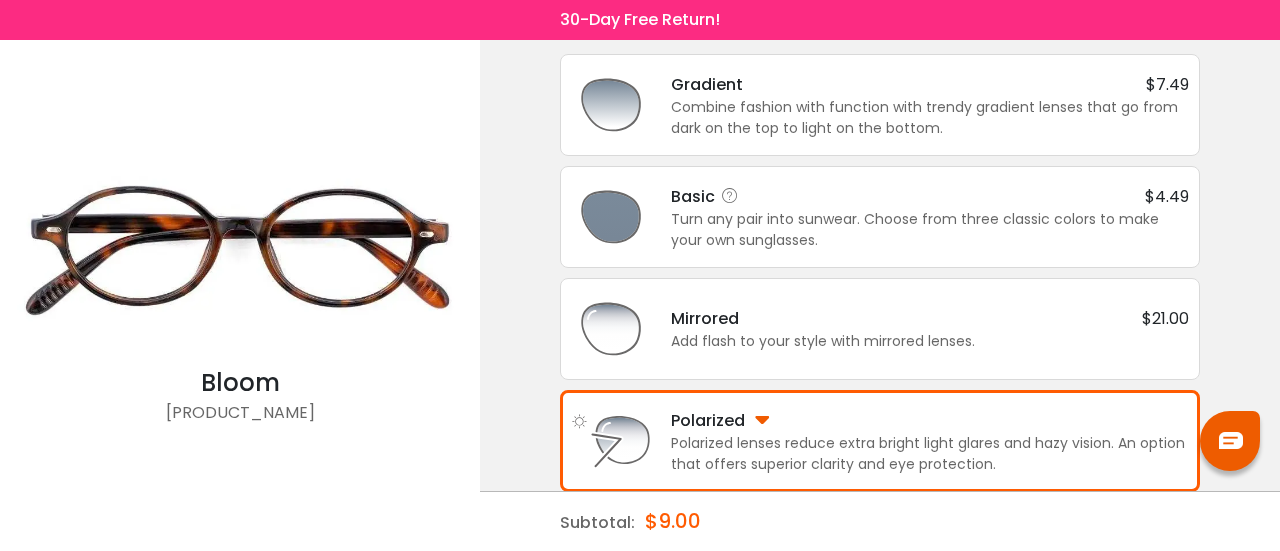 click on "Turn any pair into sunwear. Choose from three classic colors to make your own sunglasses." at bounding box center (930, 230) 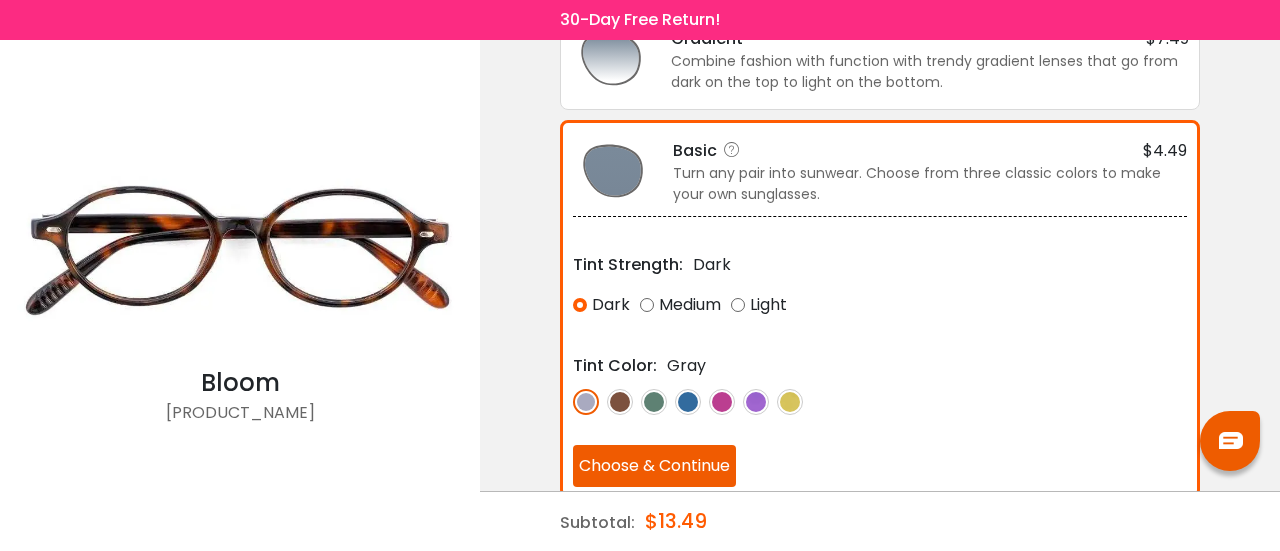 scroll, scrollTop: 415, scrollLeft: 0, axis: vertical 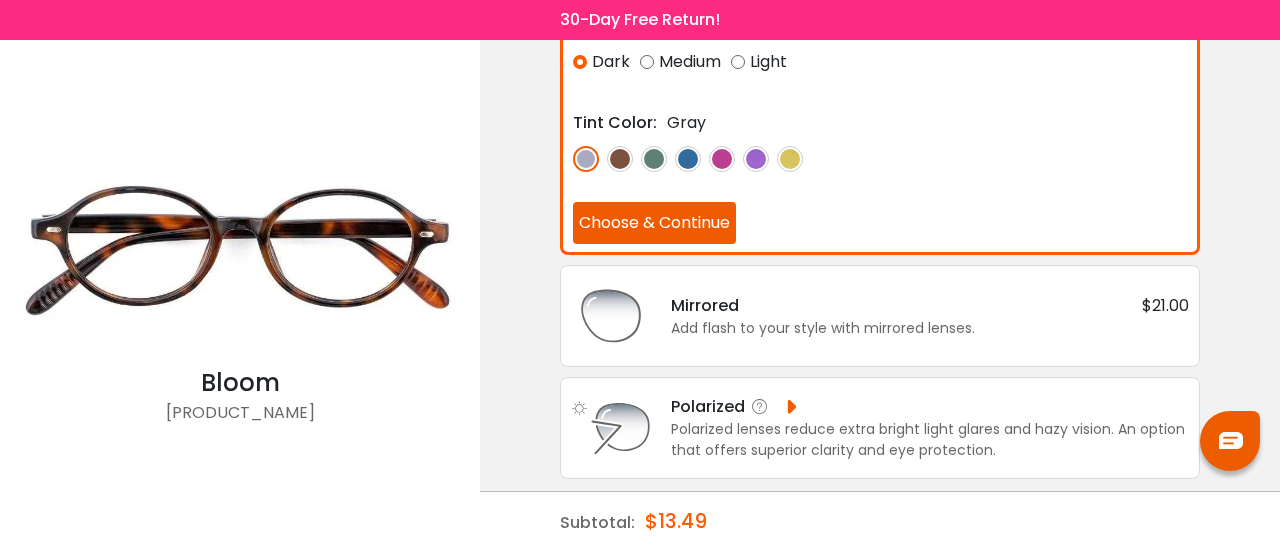 click on "Polarized lenses reduce extra bright light glares and hazy vision. An option that offers superior clarity and eye protection." at bounding box center (930, 440) 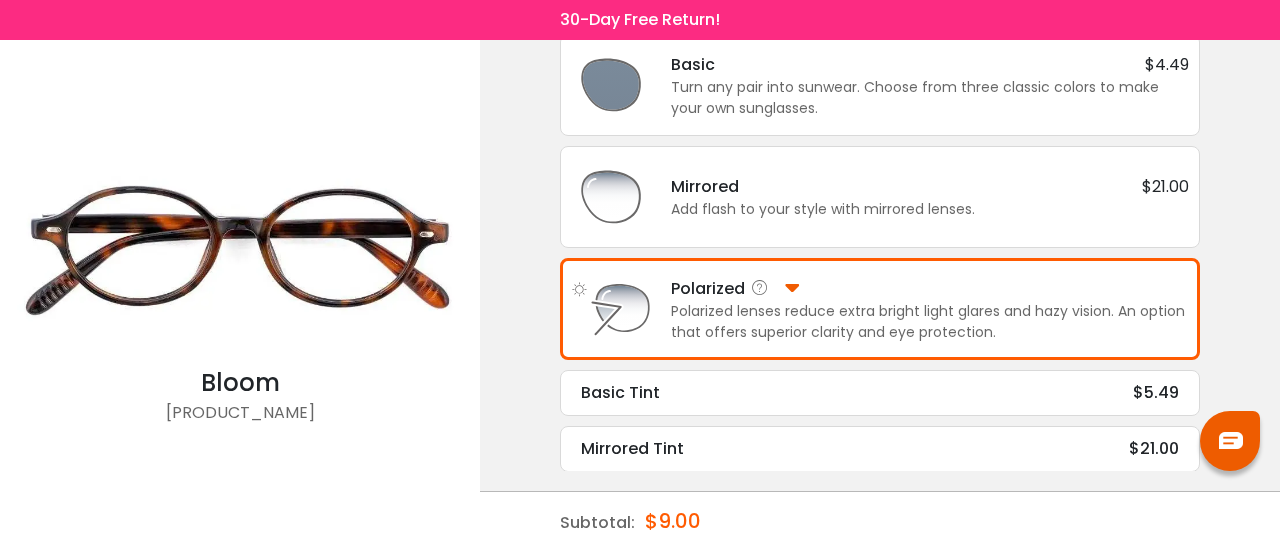 scroll, scrollTop: 254, scrollLeft: 0, axis: vertical 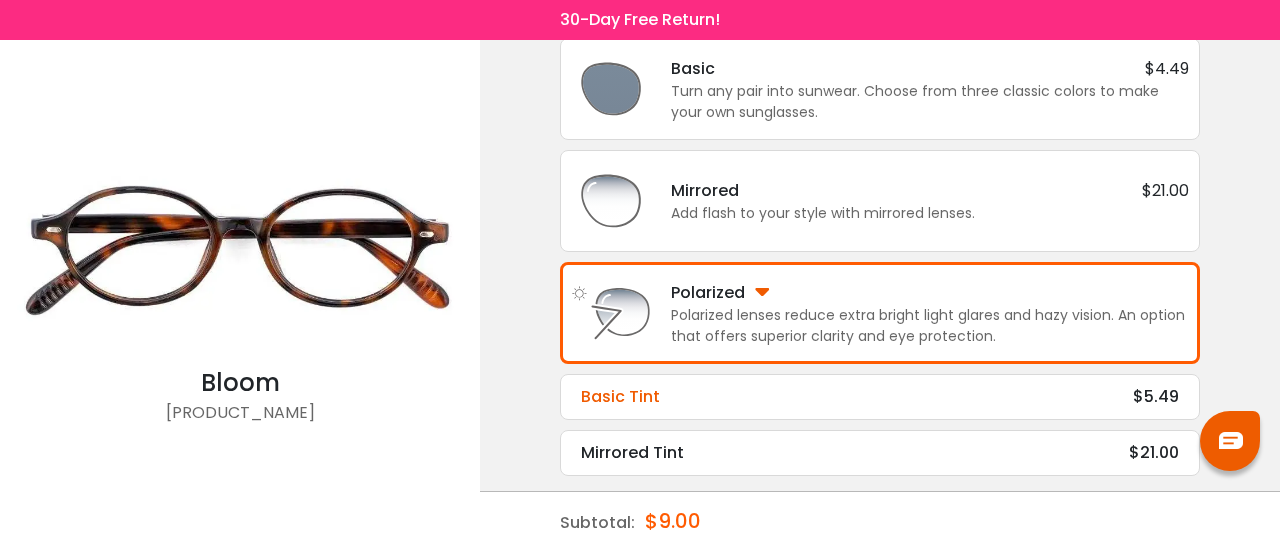 click on "Basic Tint
$5.49
Tint Color:
Choose & Continue" at bounding box center [880, 397] 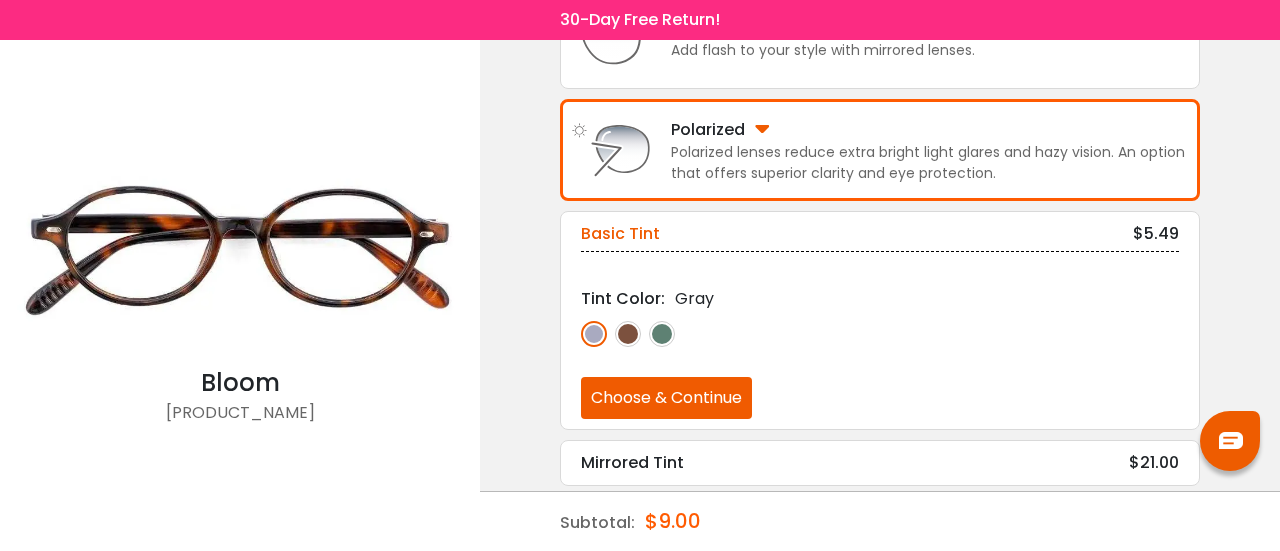 scroll, scrollTop: 418, scrollLeft: 0, axis: vertical 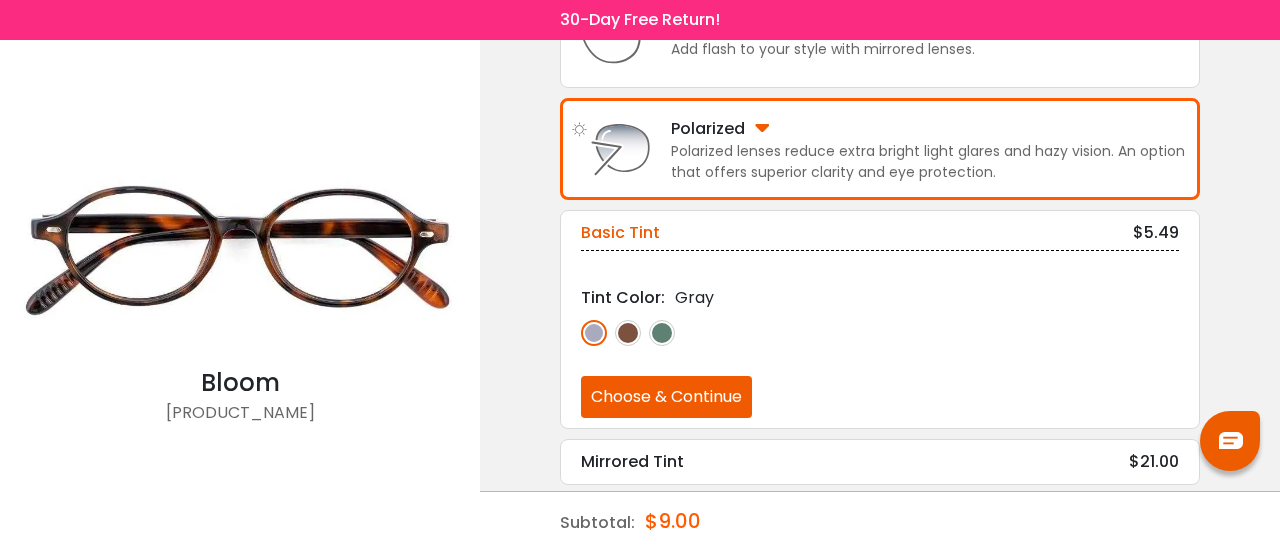click at bounding box center (628, 333) 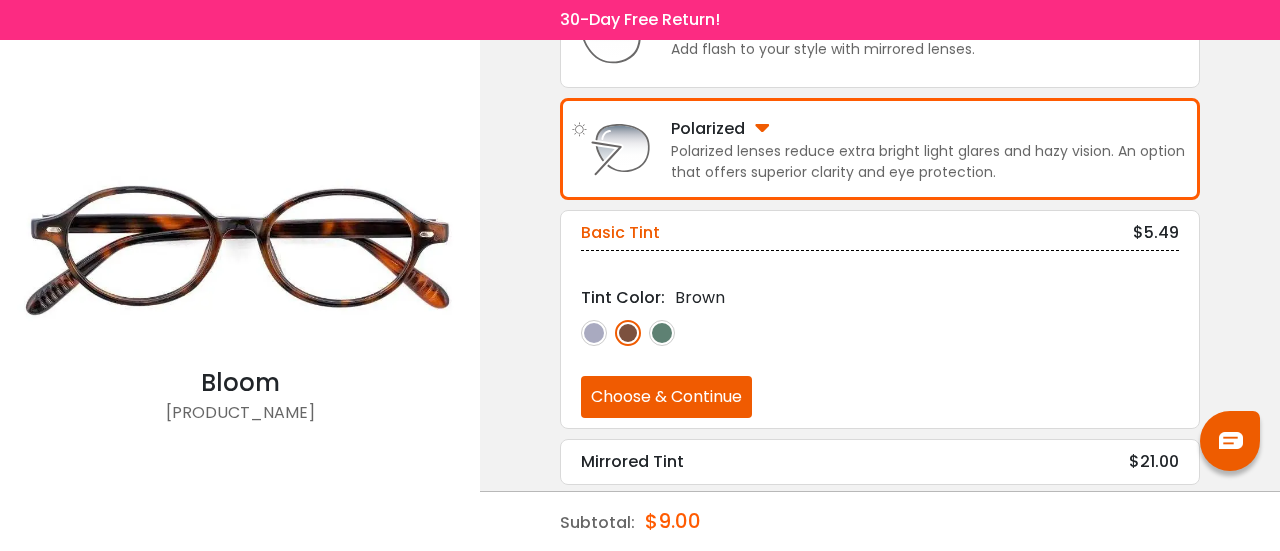 click at bounding box center [662, 333] 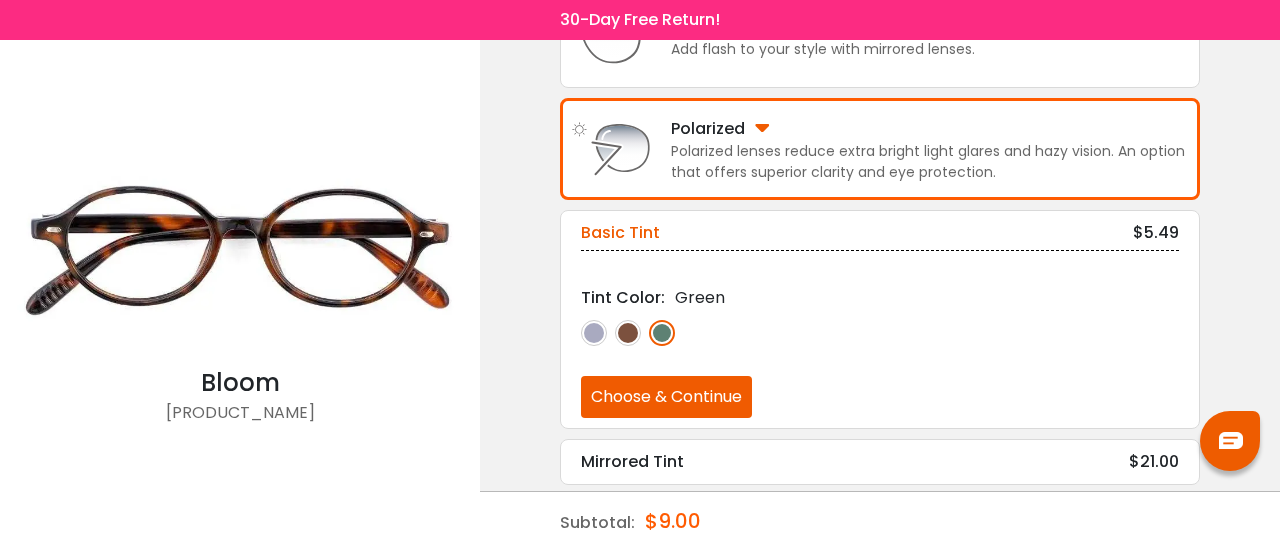 click at bounding box center (594, 333) 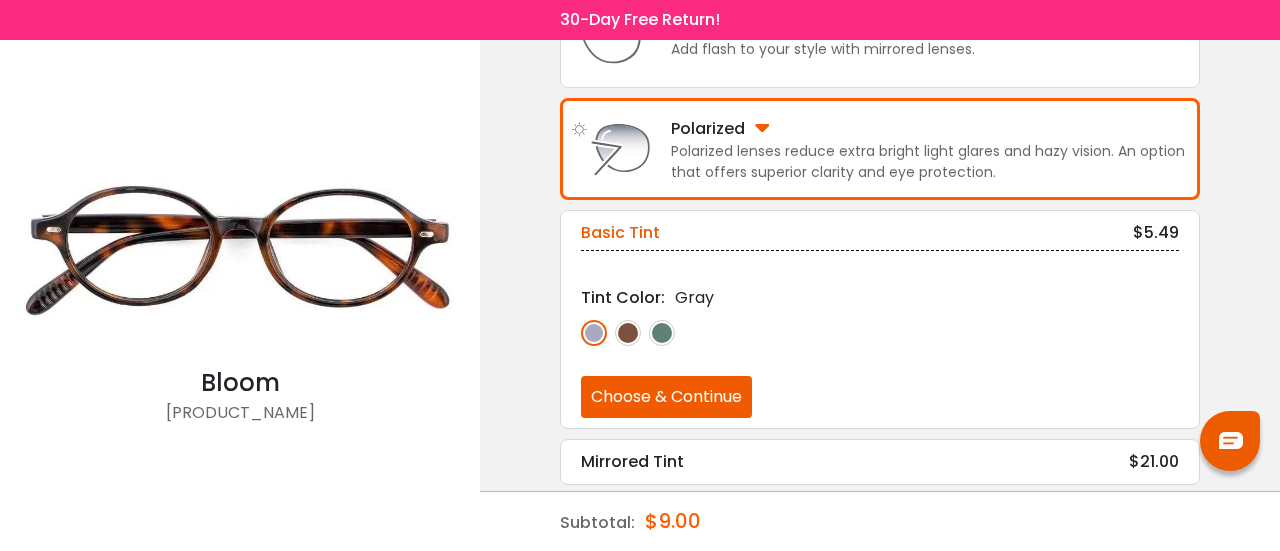 click at bounding box center (662, 333) 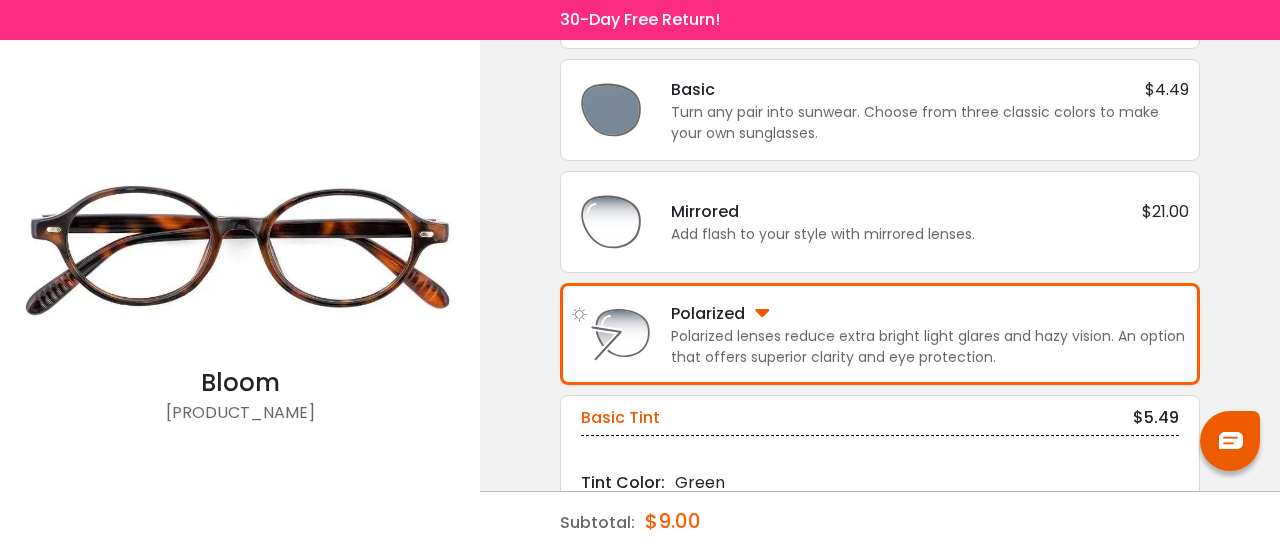 scroll, scrollTop: 427, scrollLeft: 0, axis: vertical 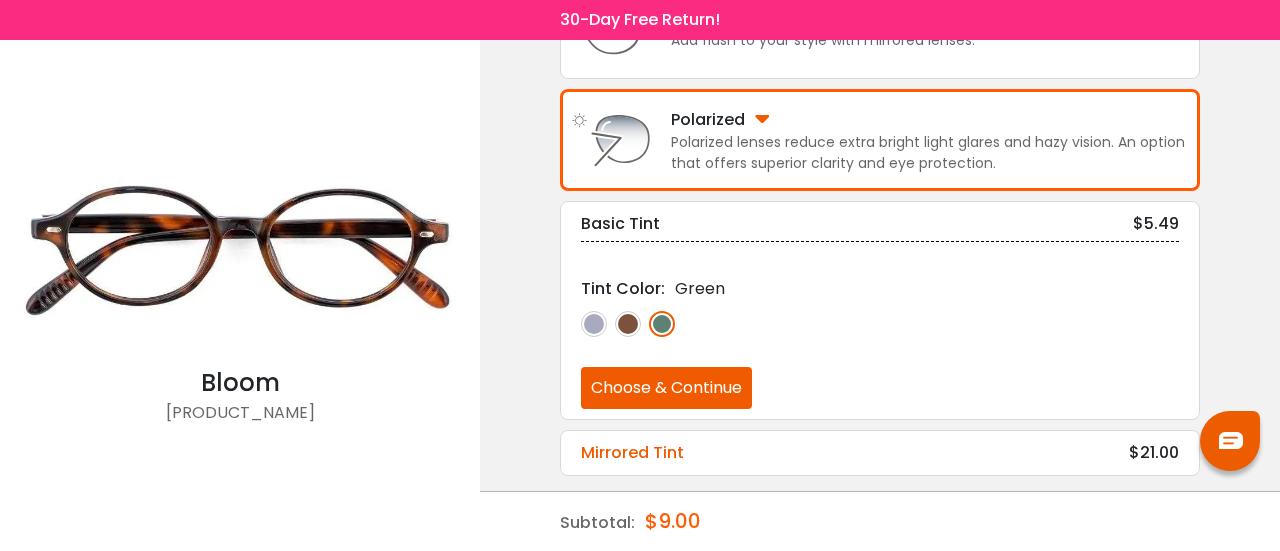 click on "Mirrored Tint
$21.00" at bounding box center (880, 453) 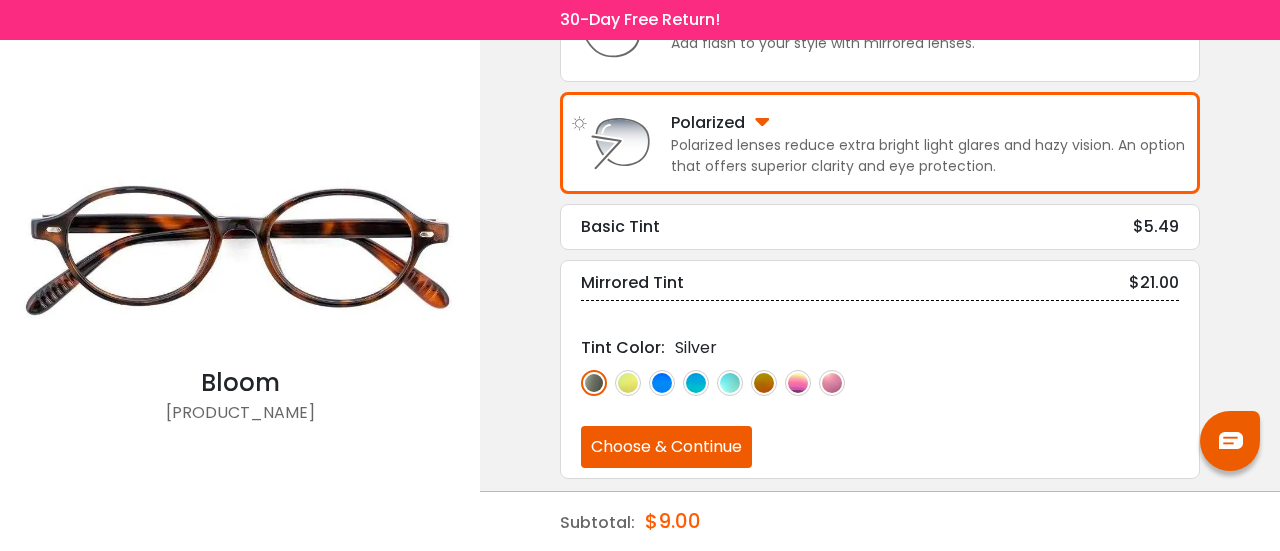 scroll, scrollTop: 427, scrollLeft: 0, axis: vertical 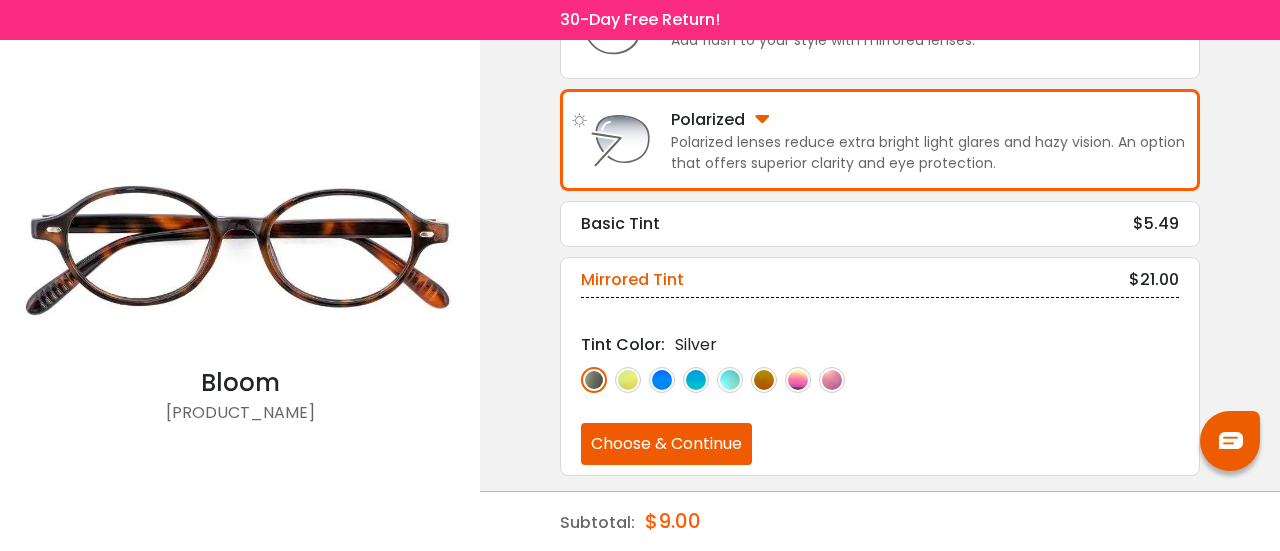 click at bounding box center (764, 380) 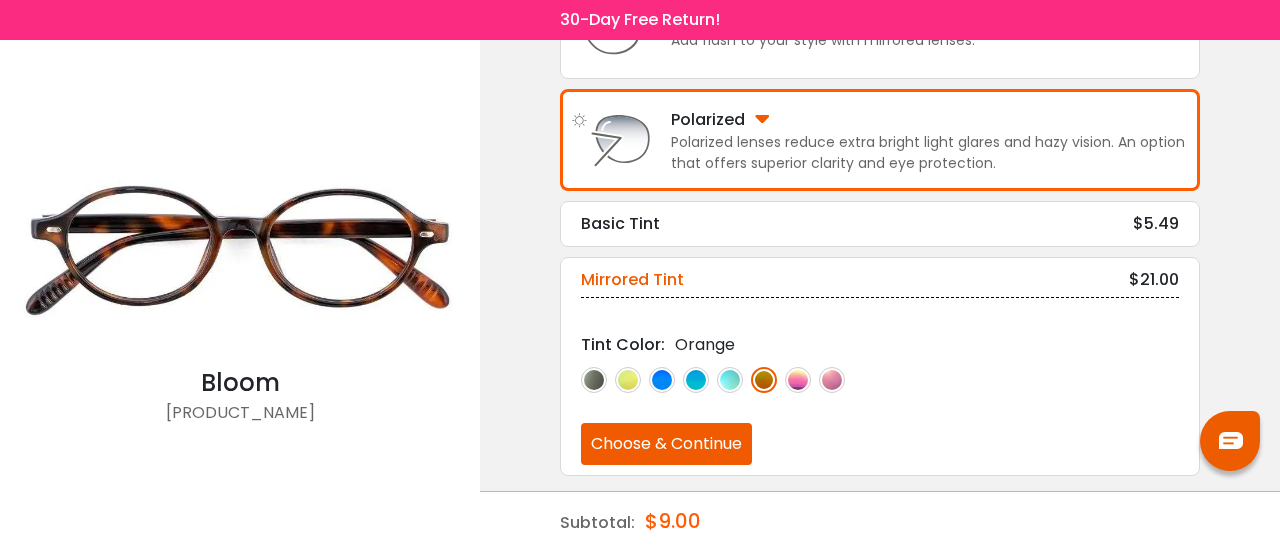 click at bounding box center [594, 380] 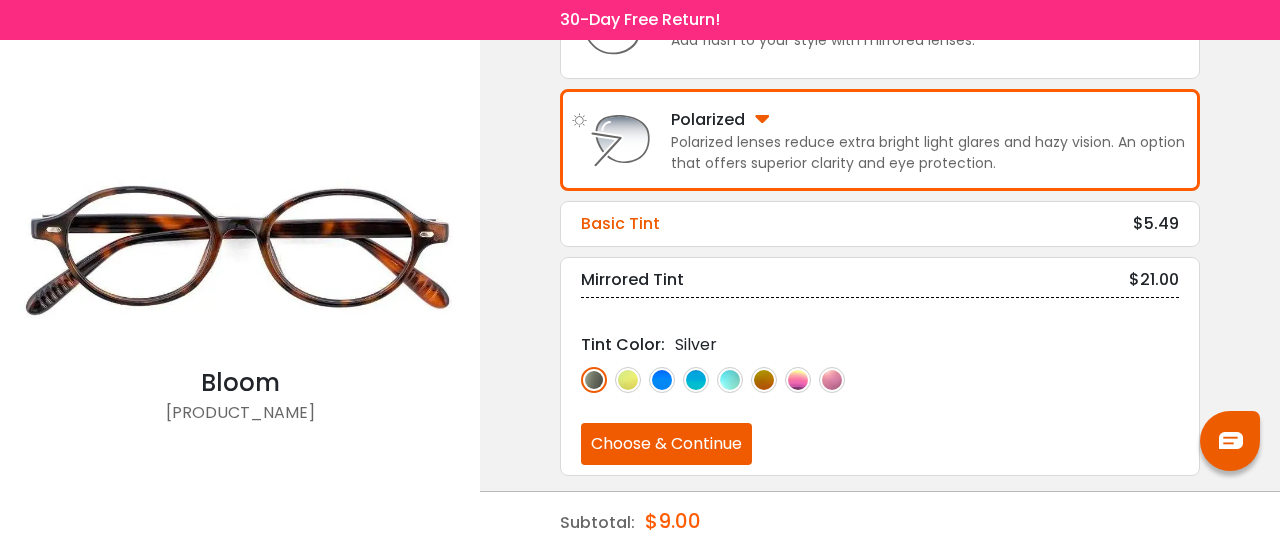 click on "Basic Tint
$5.49" at bounding box center [880, 224] 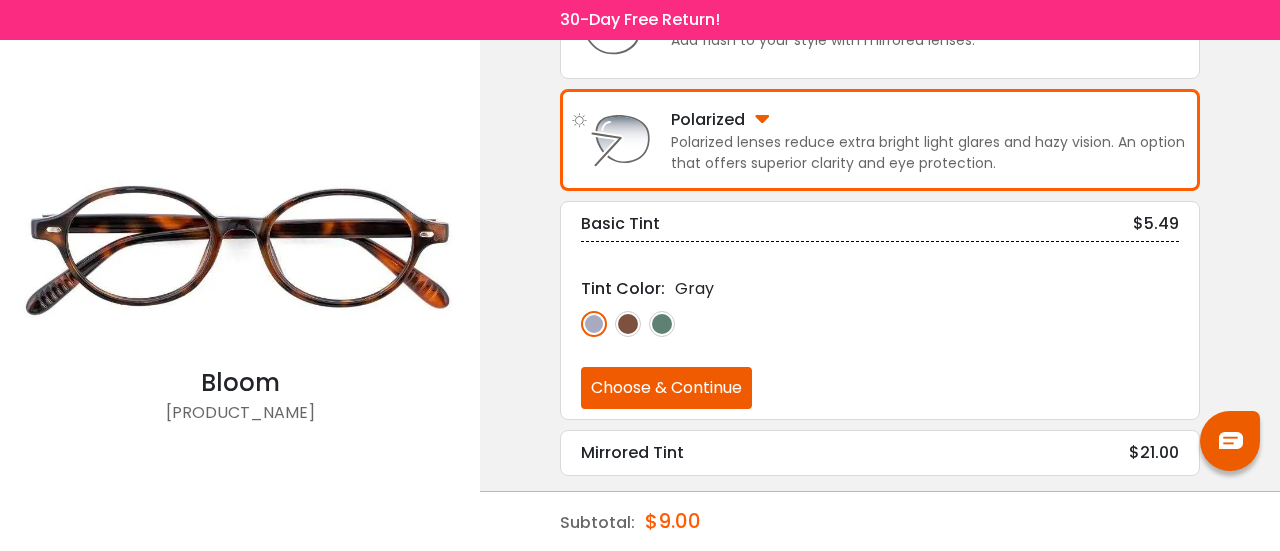 scroll, scrollTop: 427, scrollLeft: 0, axis: vertical 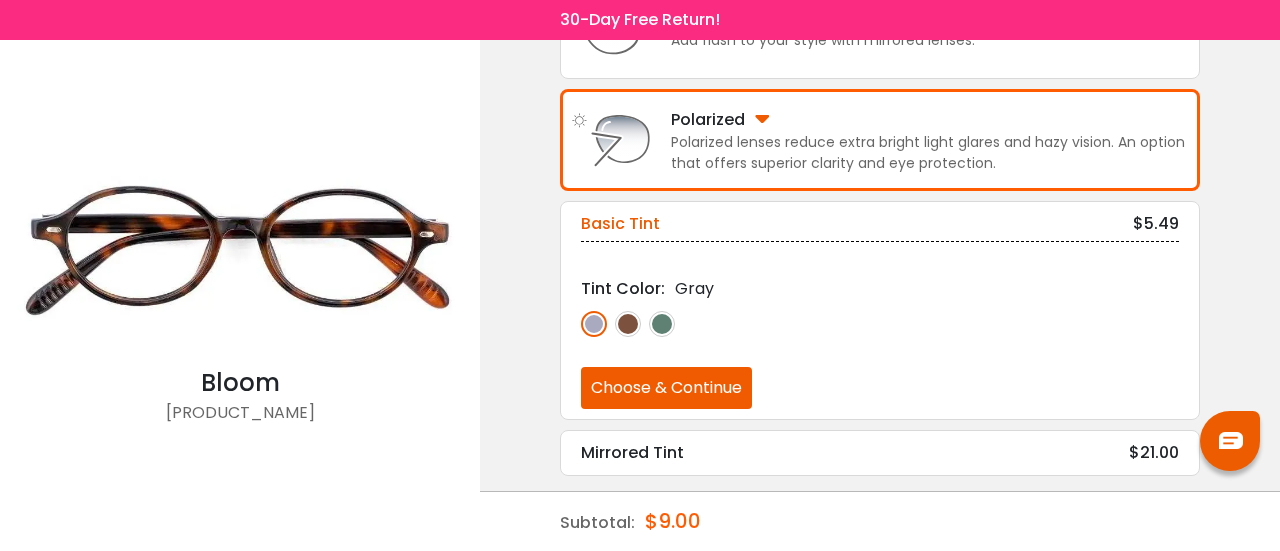 click at bounding box center (662, 324) 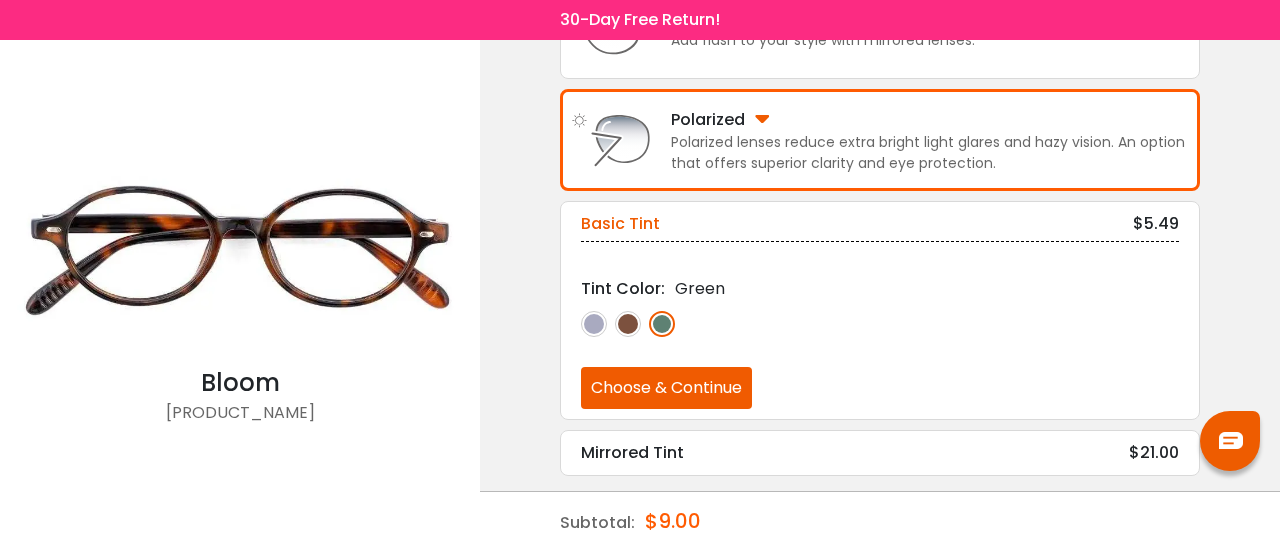 click on "Choose & Continue" at bounding box center [666, 388] 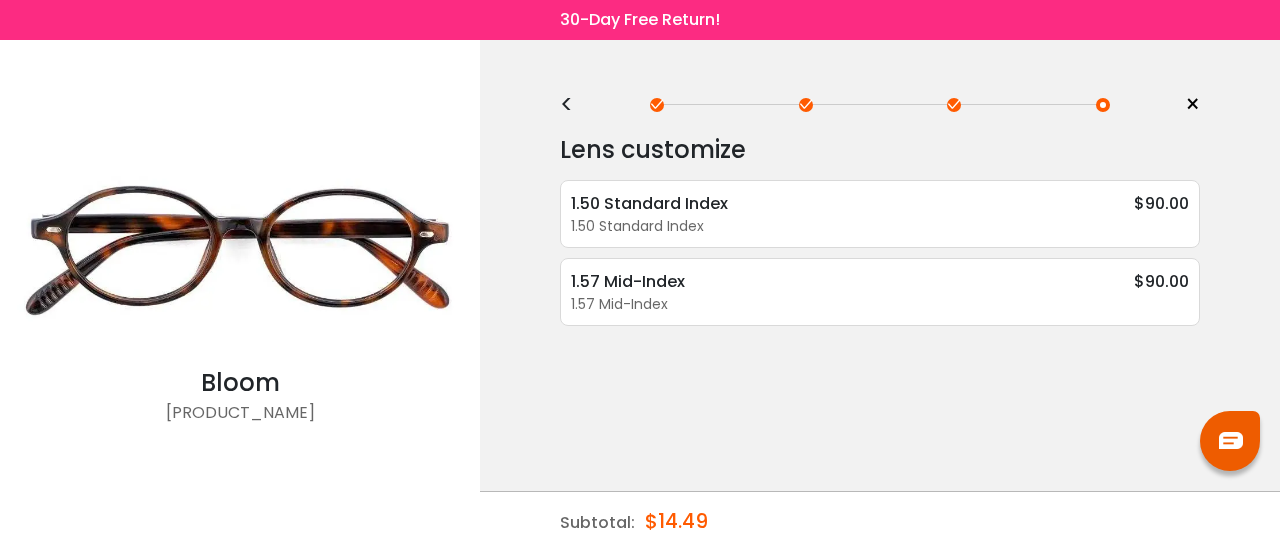 scroll, scrollTop: 0, scrollLeft: 0, axis: both 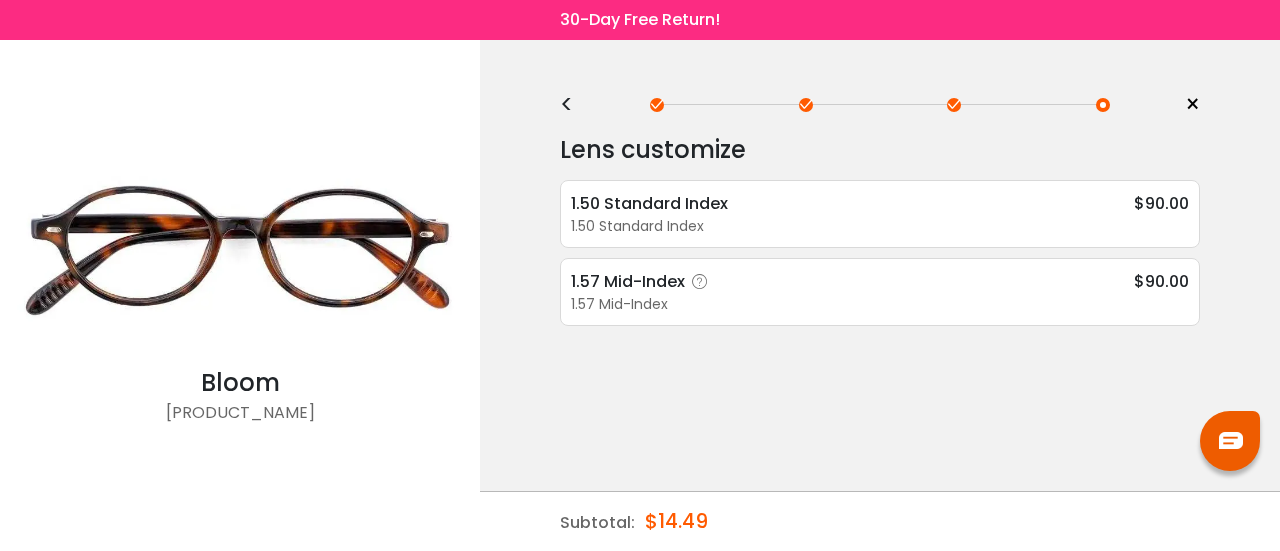 click on "1.57 Mid-Index" at bounding box center (880, 304) 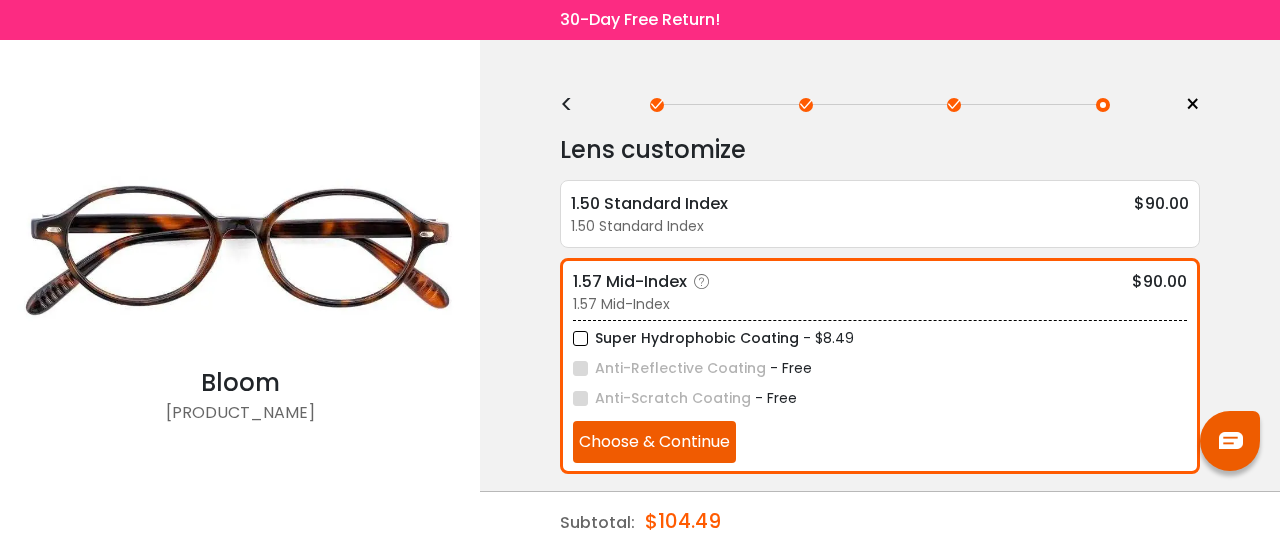 click on "Super Hydrophobic Coating" at bounding box center (686, 338) 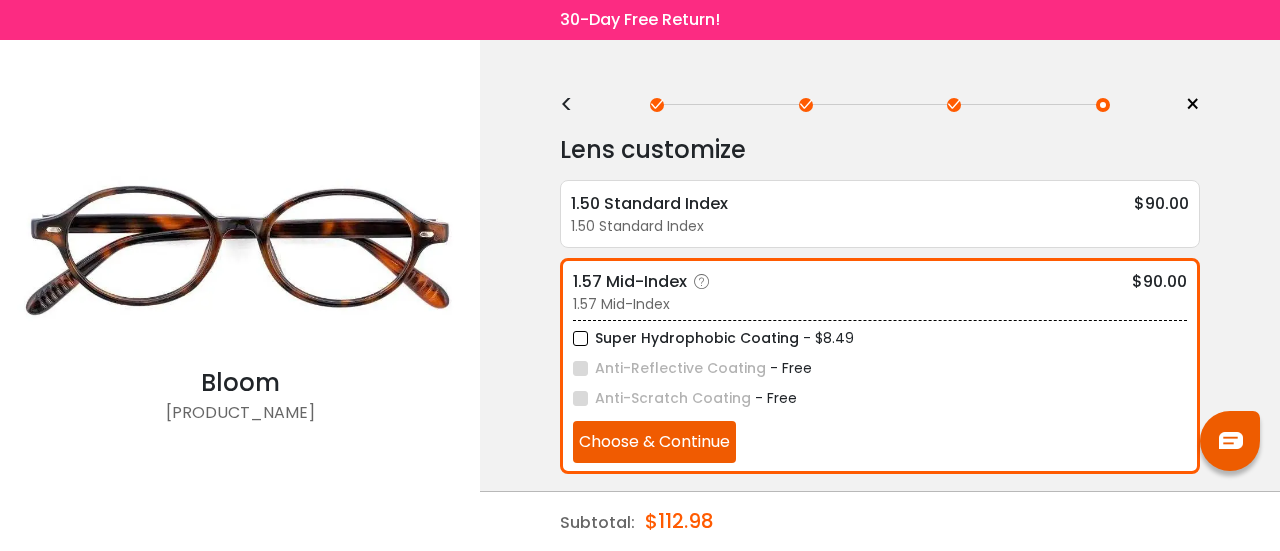click on "Choose & Continue" at bounding box center (654, 442) 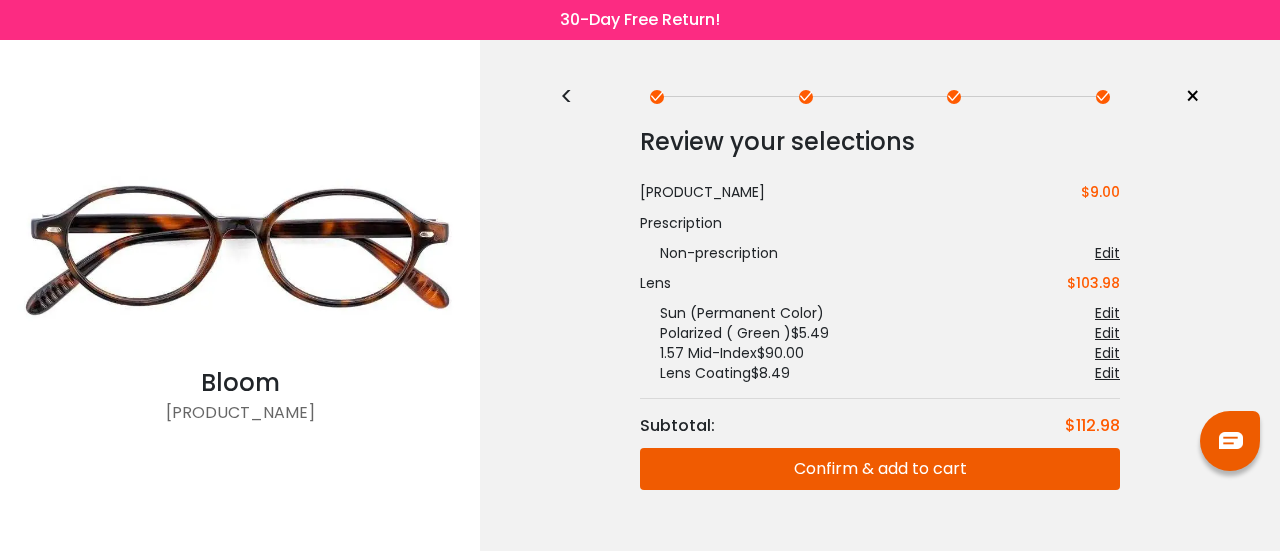 scroll, scrollTop: 0, scrollLeft: 0, axis: both 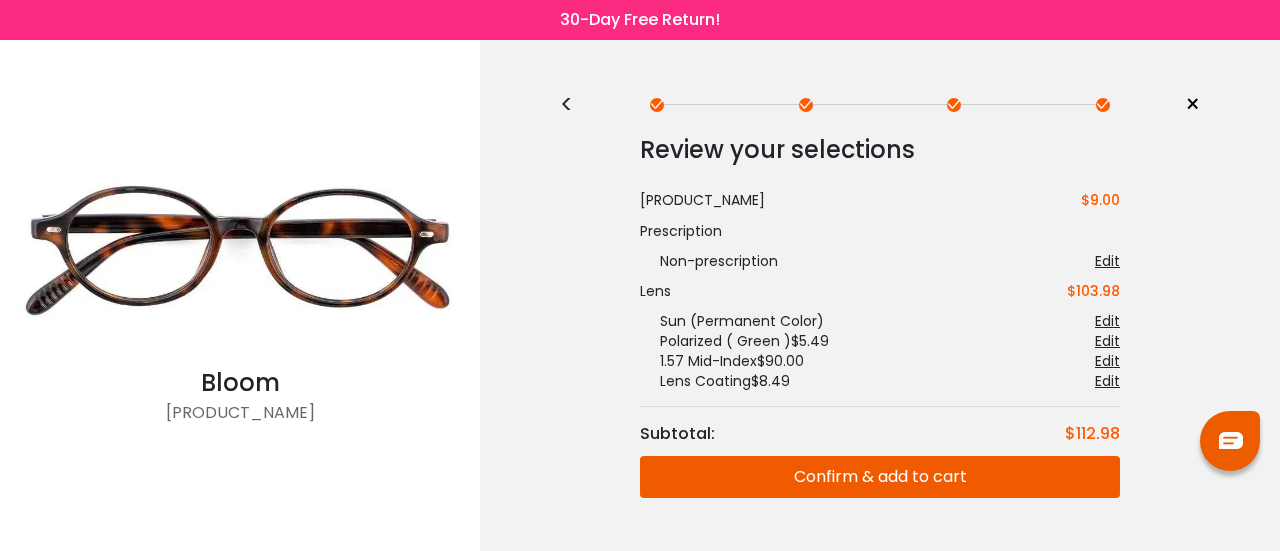 click on "×" at bounding box center (1192, 105) 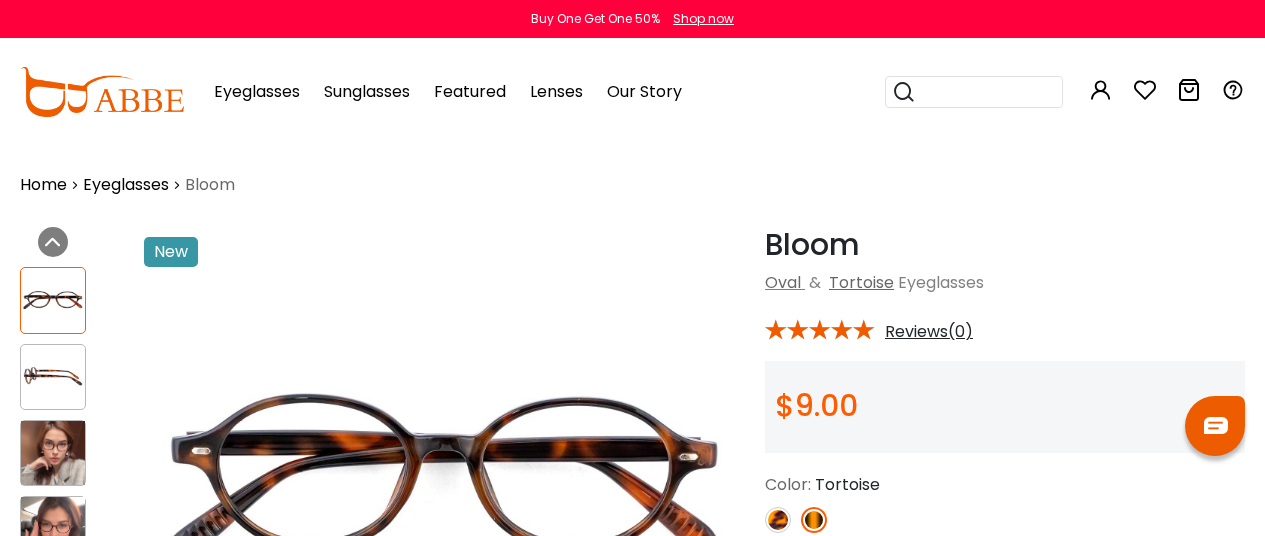 scroll, scrollTop: 0, scrollLeft: 0, axis: both 